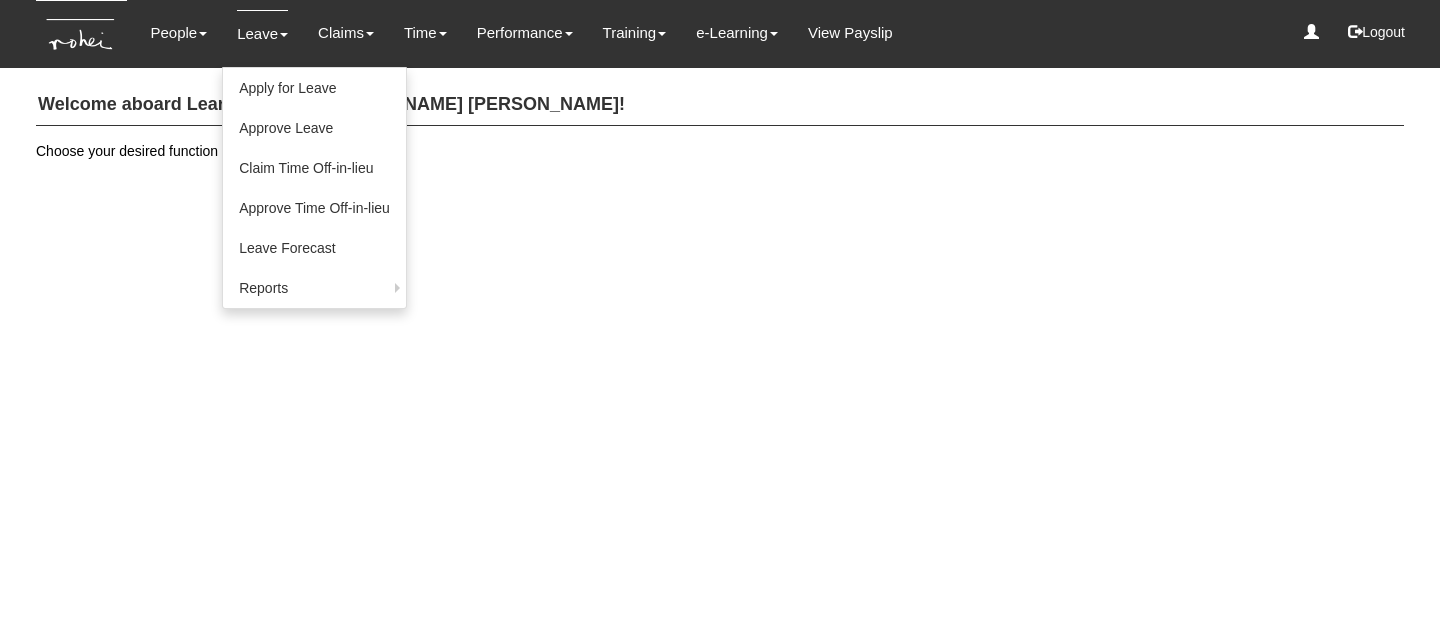 scroll, scrollTop: 0, scrollLeft: 0, axis: both 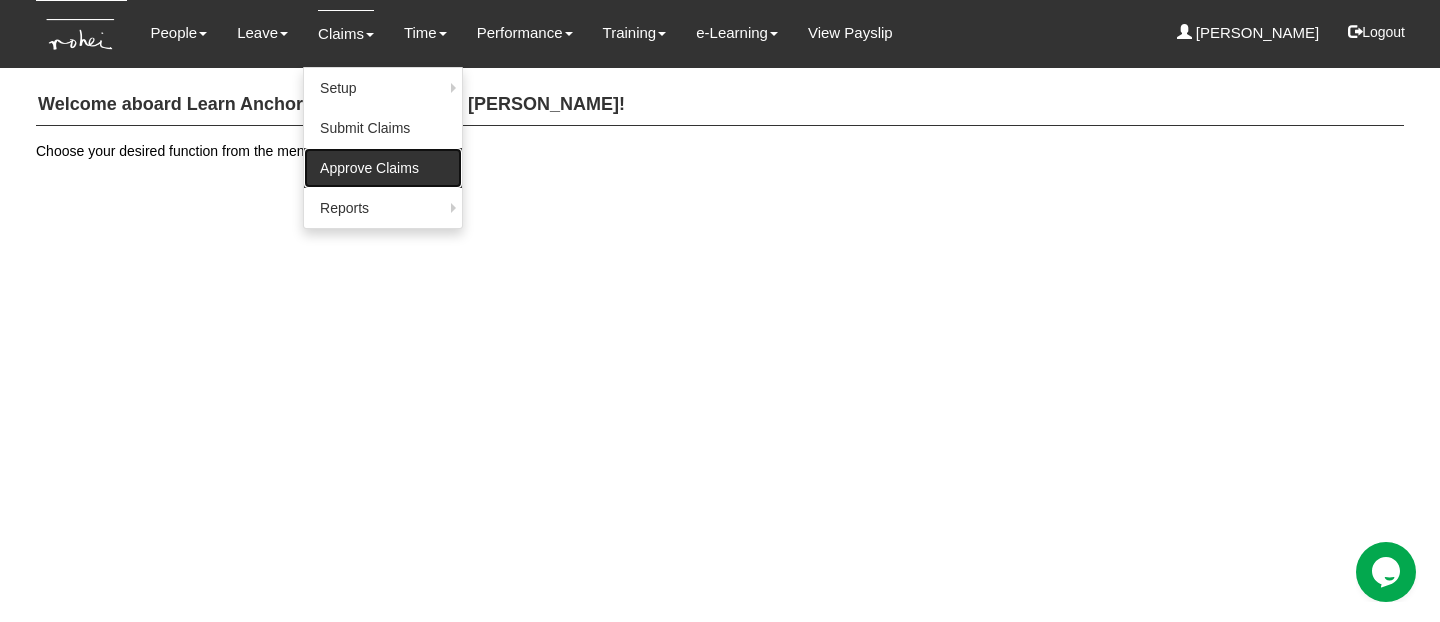 click on "Approve Claims" at bounding box center (383, 168) 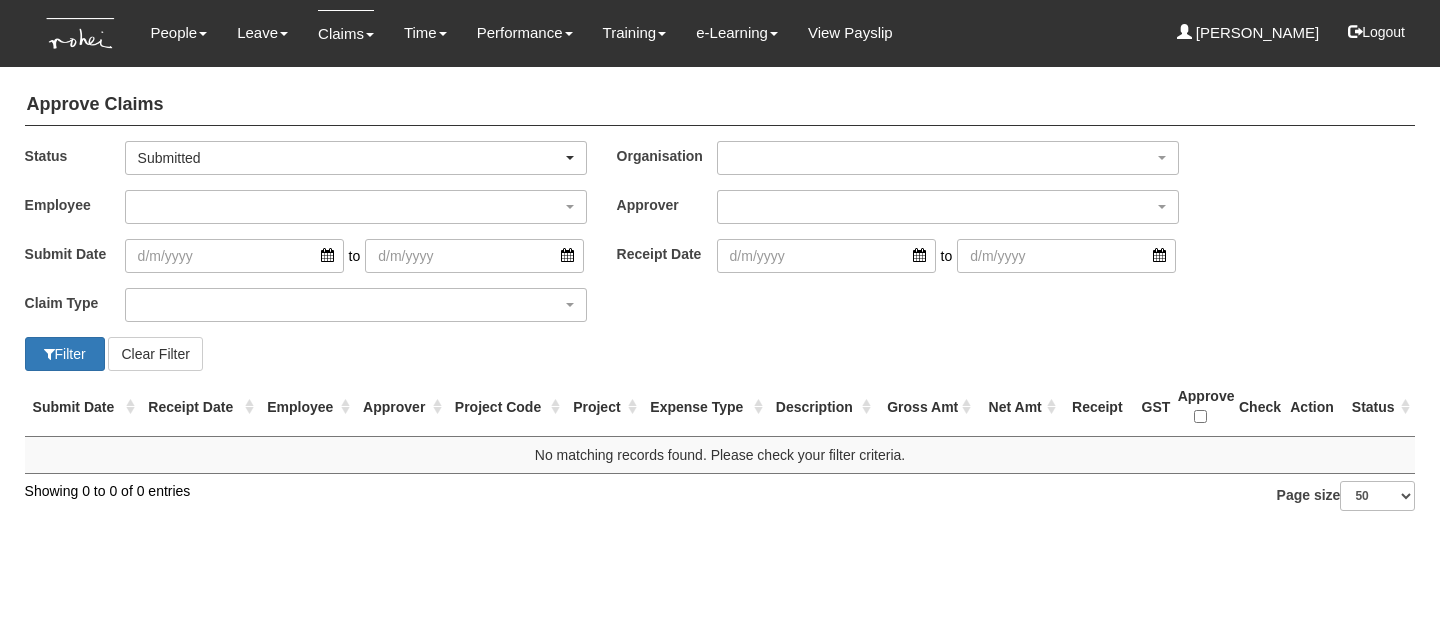 select on "50" 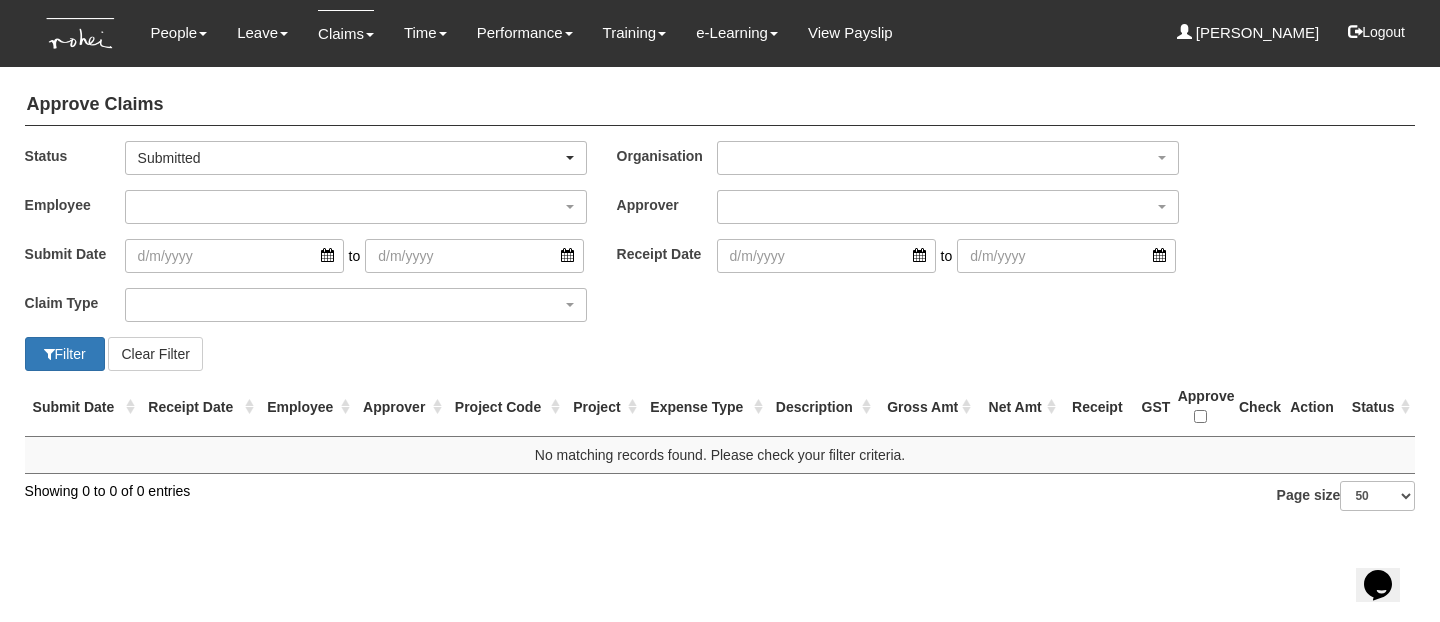 scroll, scrollTop: 0, scrollLeft: 0, axis: both 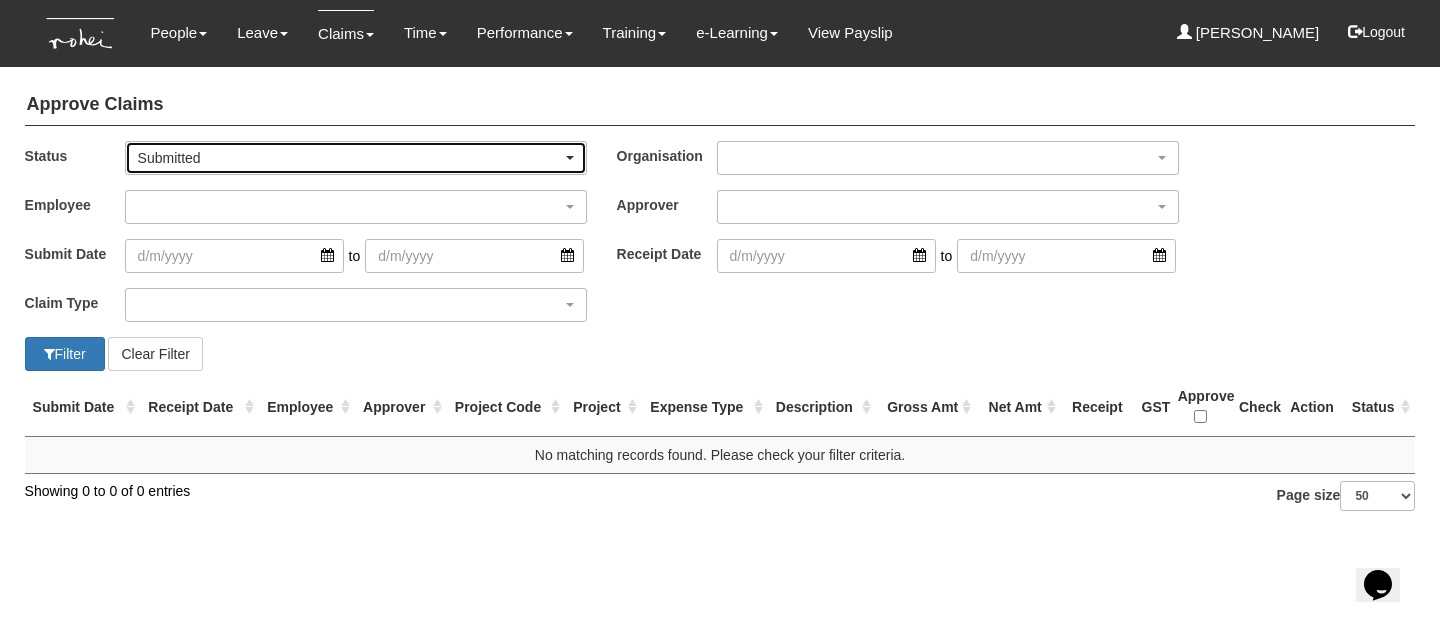 click on "Submitted" at bounding box center (350, 158) 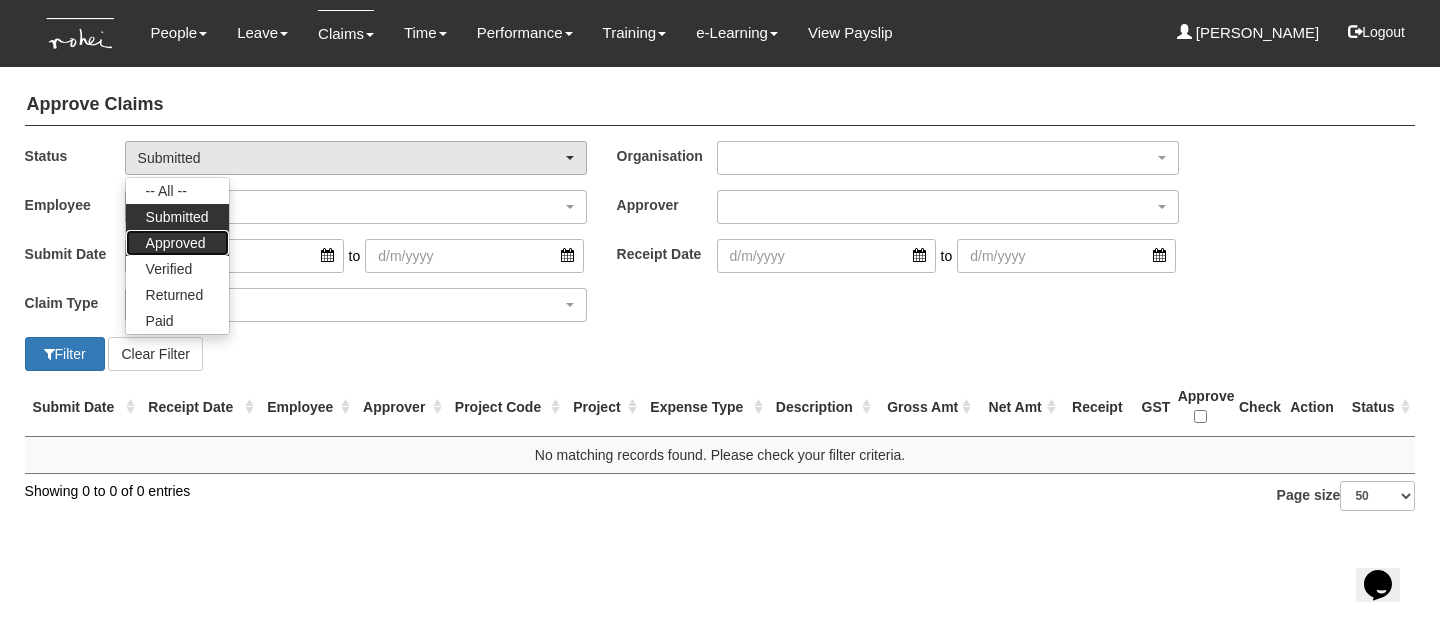 click on "Approved" at bounding box center [176, 243] 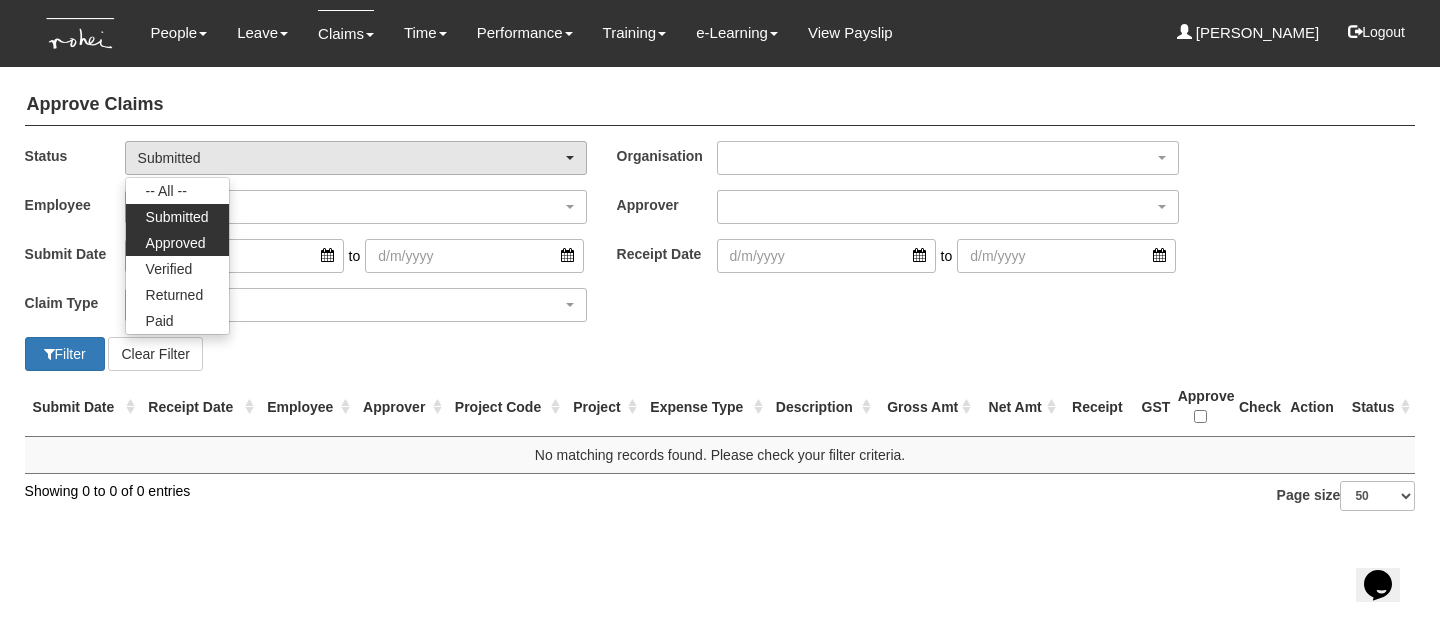 select on "Approved" 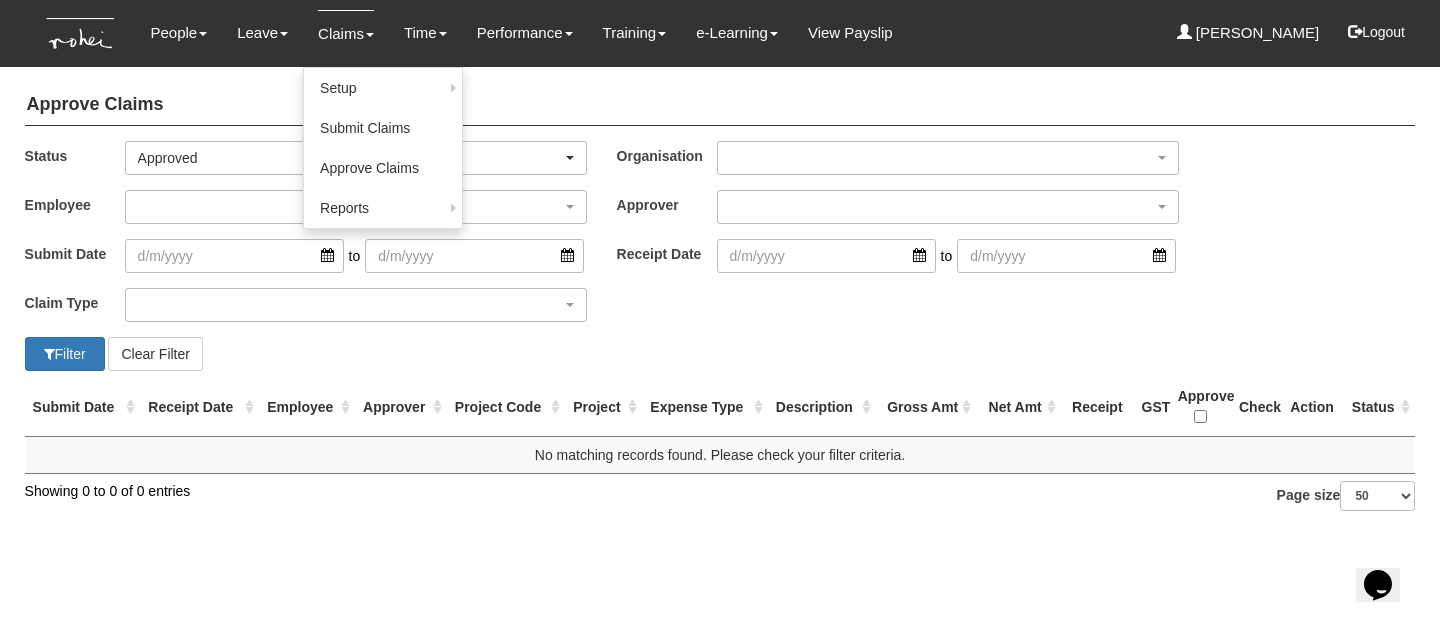 click on "Claims" at bounding box center (346, 33) 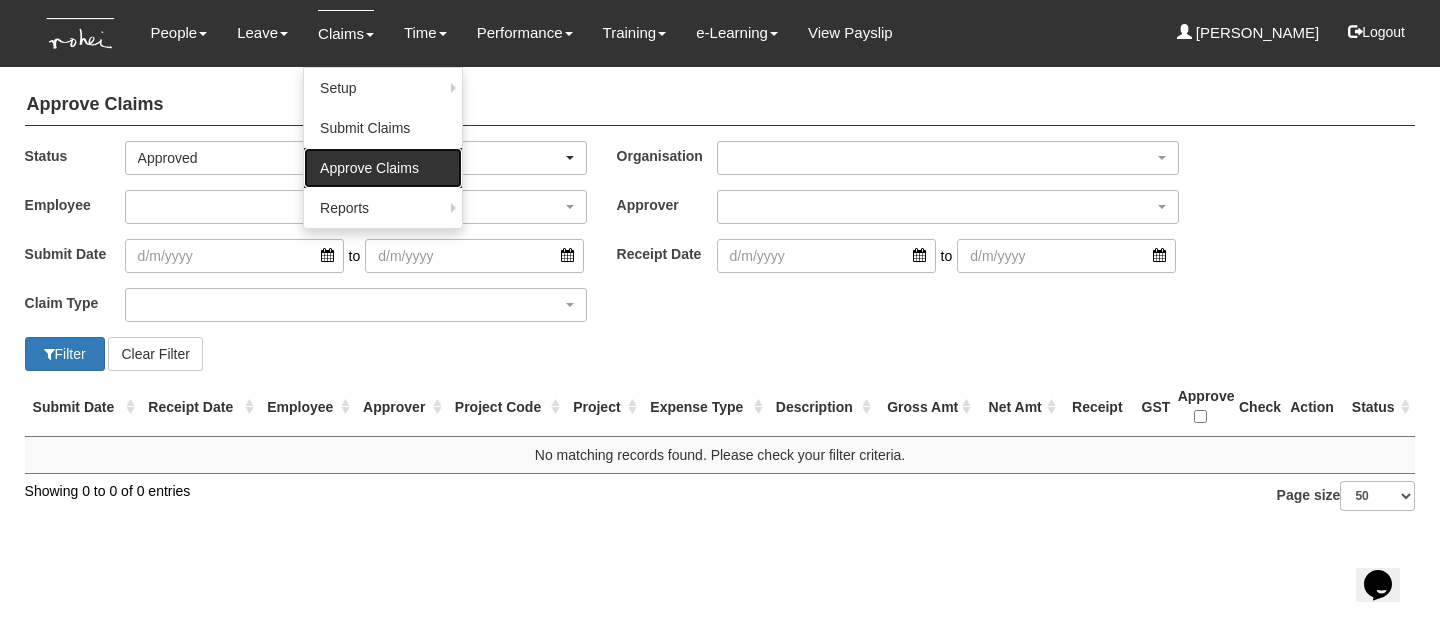 click on "Approve Claims" at bounding box center [383, 168] 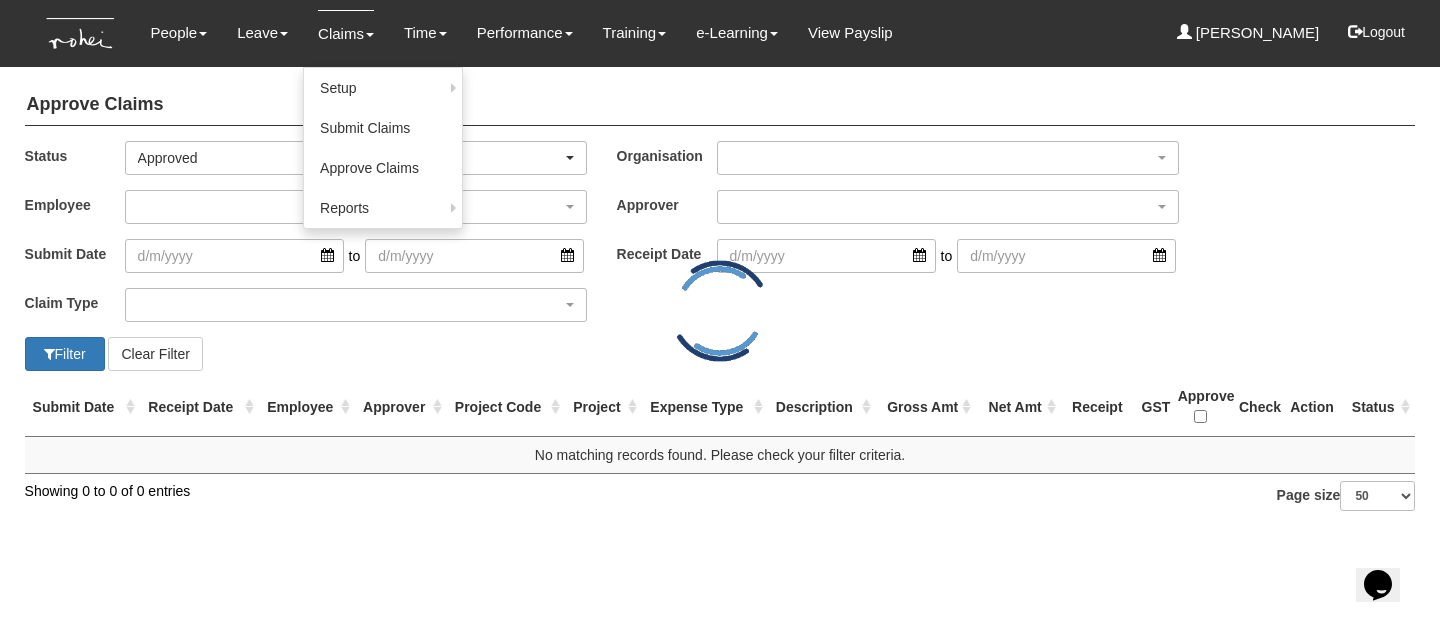 click on "Claims" at bounding box center (346, 33) 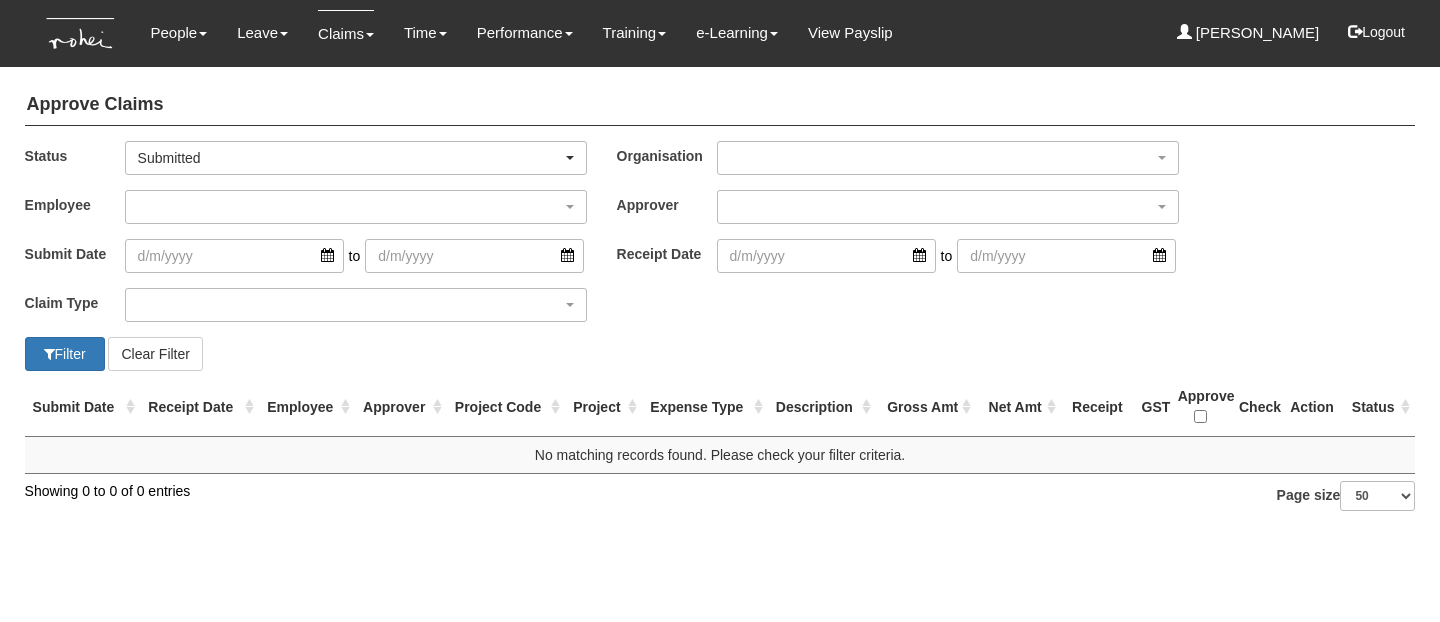 select on "50" 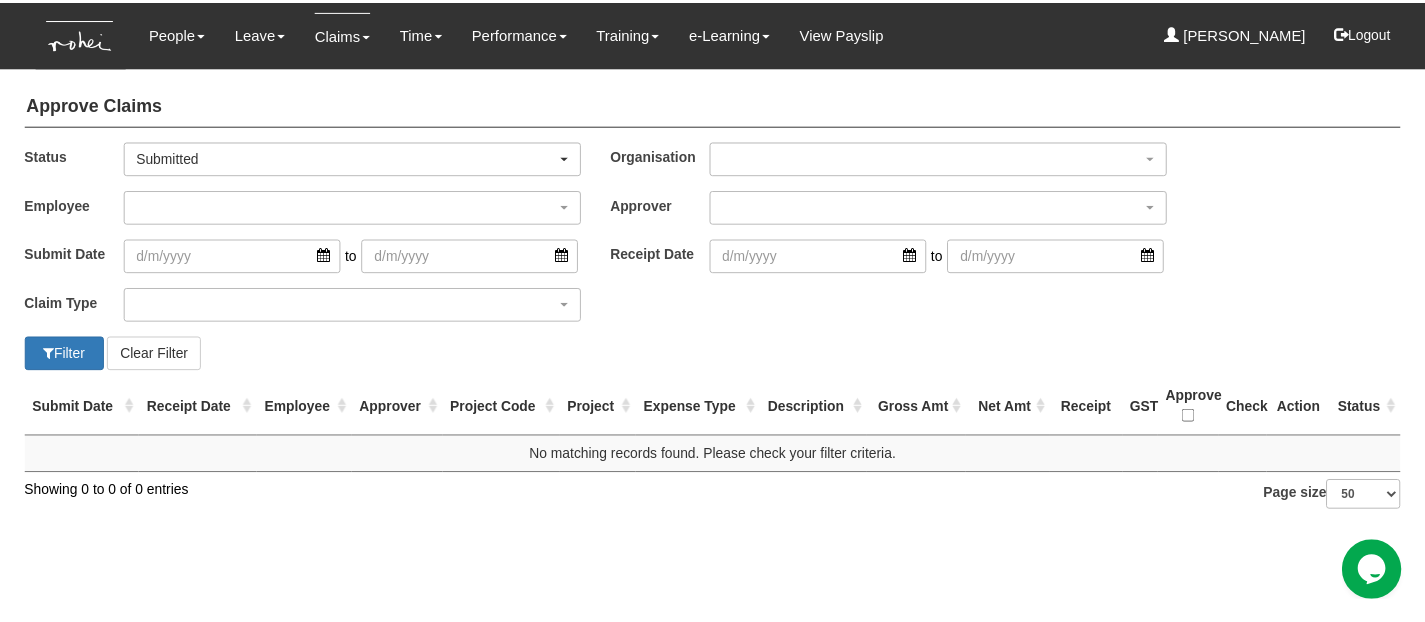 scroll, scrollTop: 0, scrollLeft: 0, axis: both 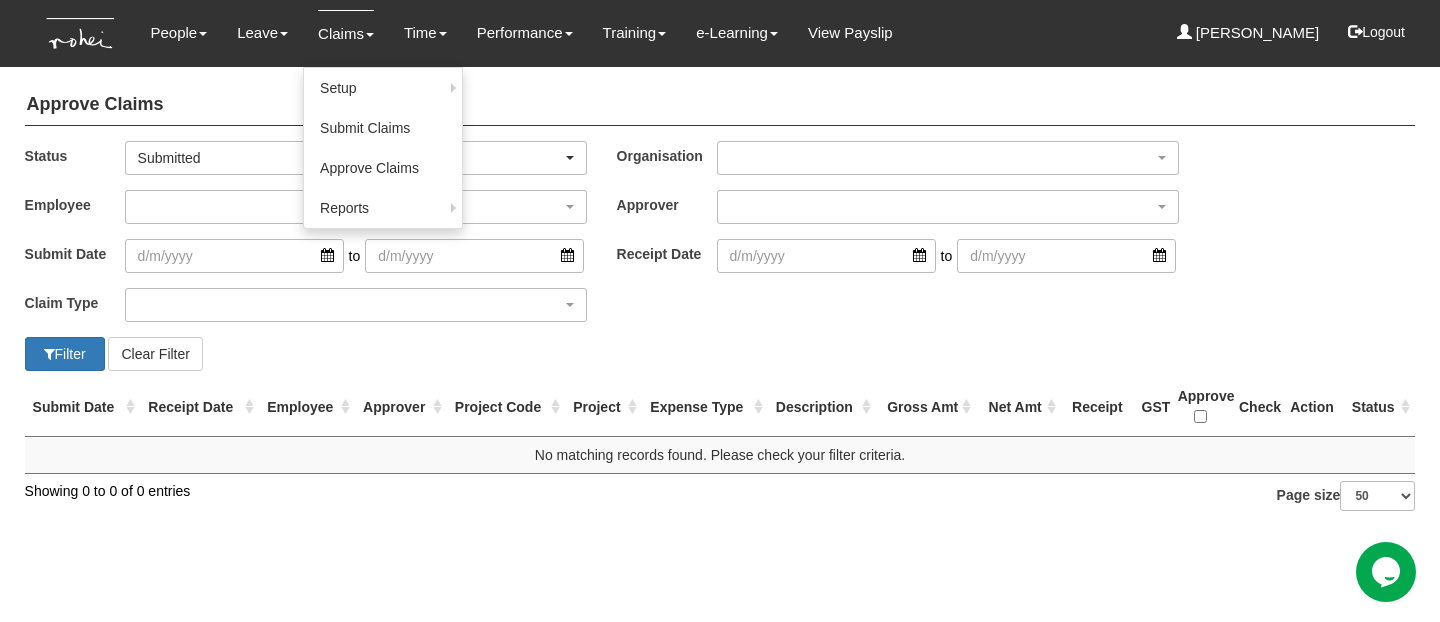 click on "Claims" at bounding box center (346, 33) 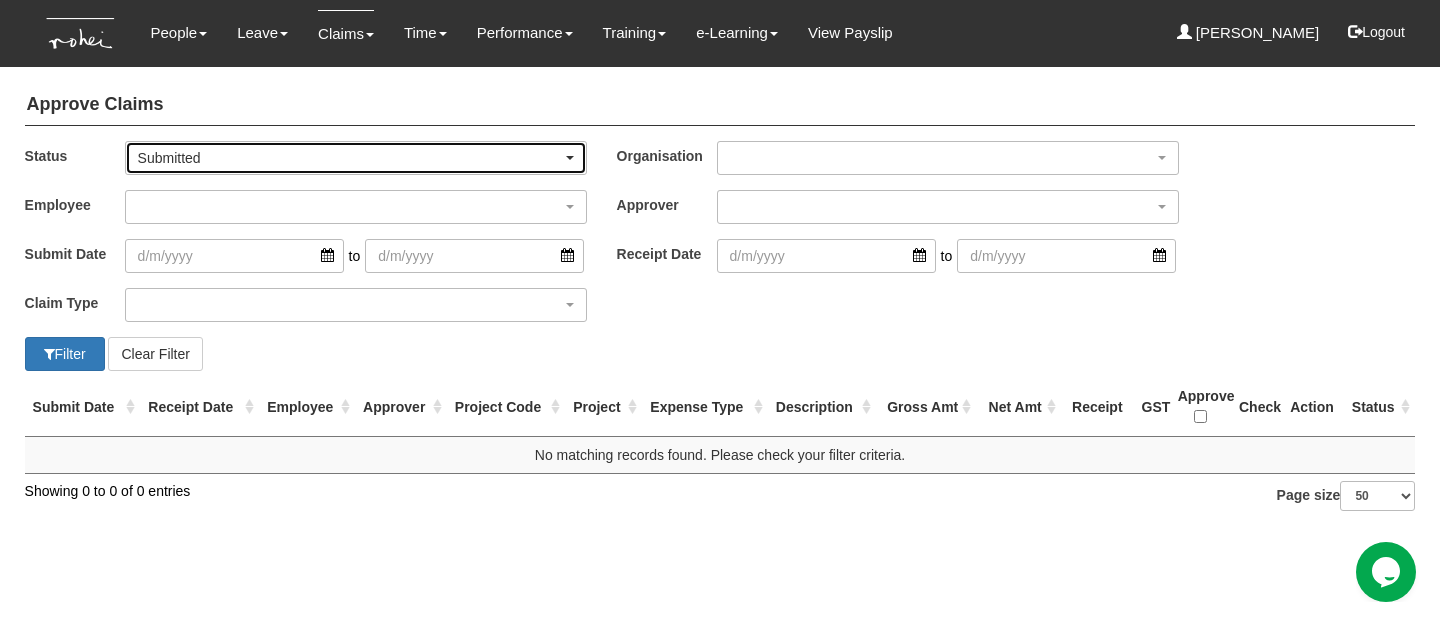 click on "Submitted" at bounding box center [356, 158] 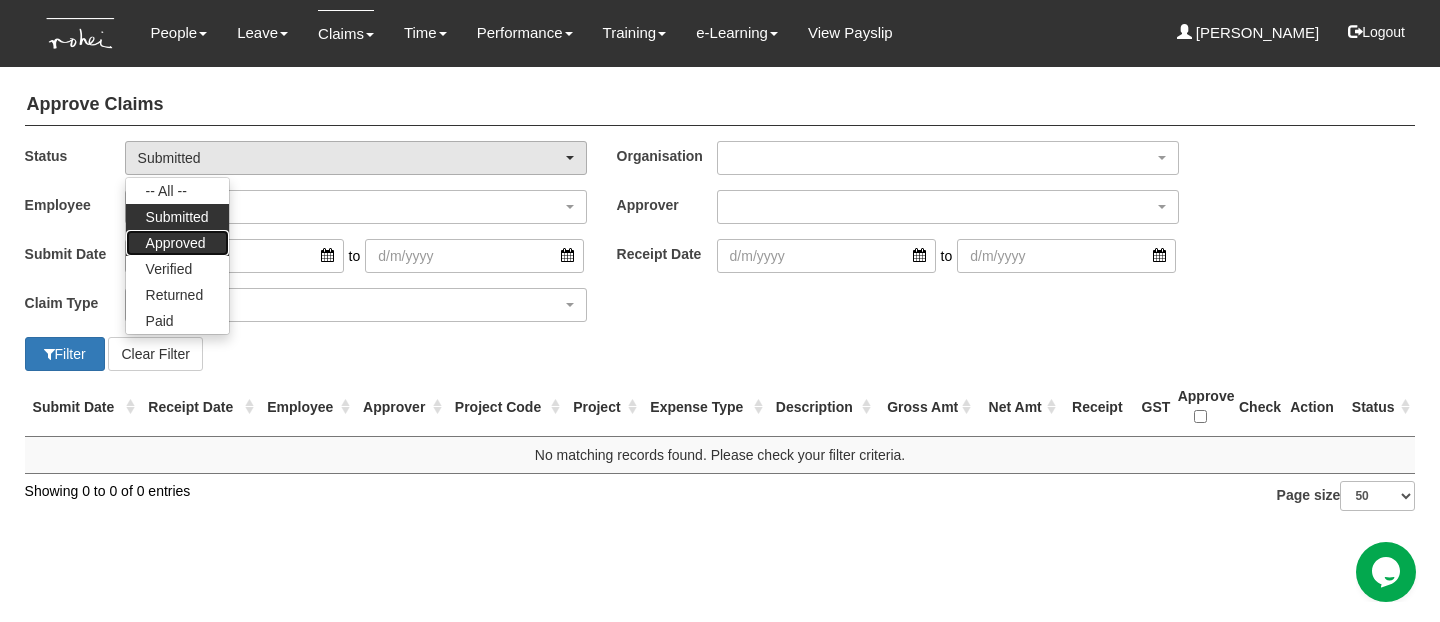 click on "Approved" at bounding box center (176, 243) 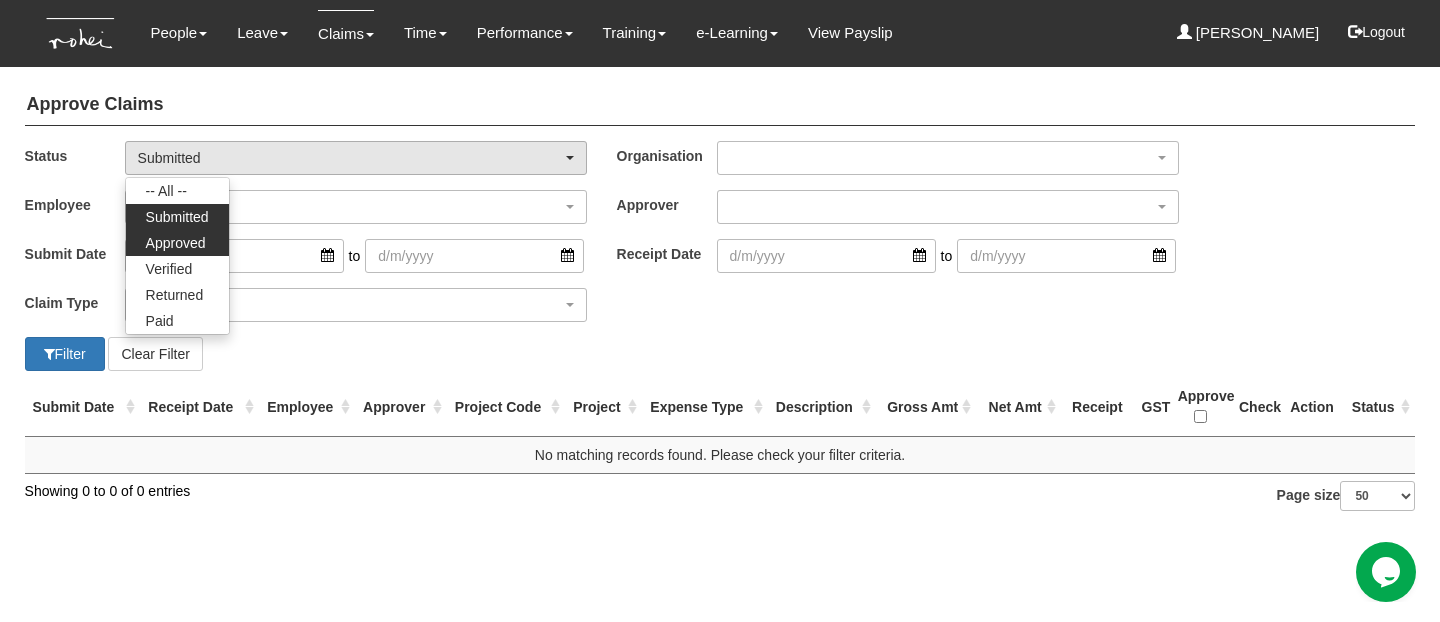 select on "Approved" 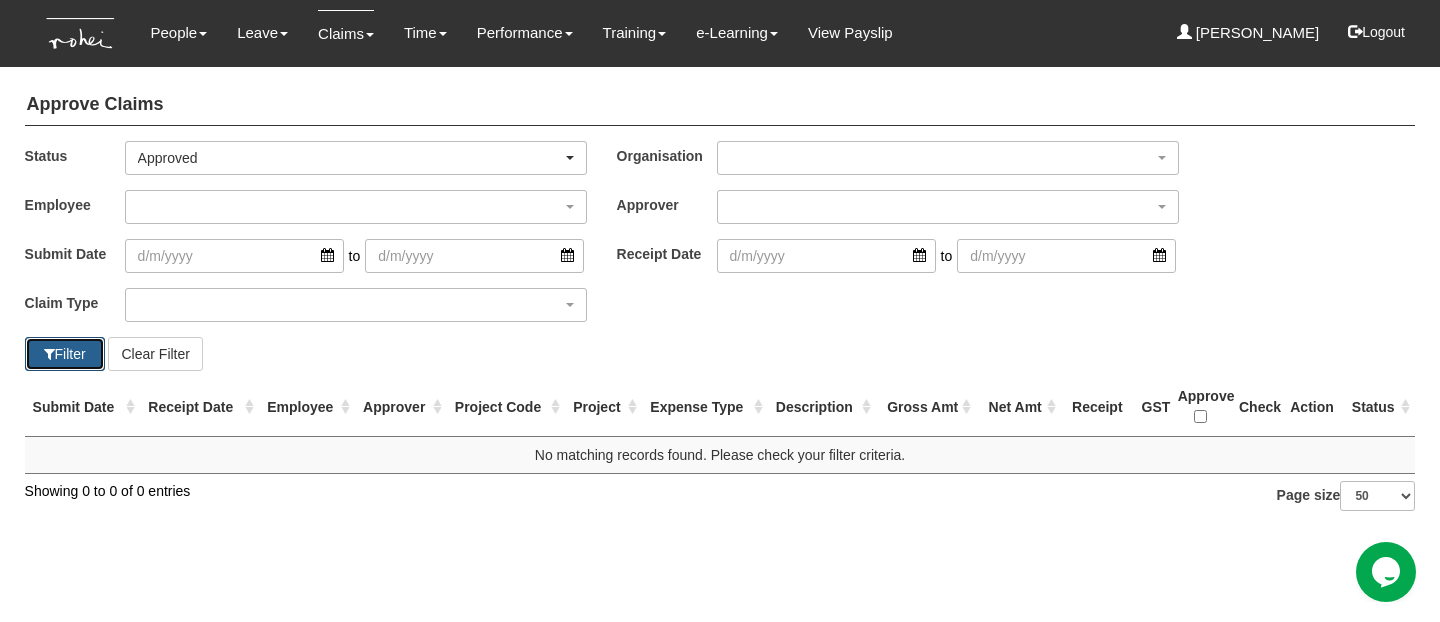 click on "Filter" at bounding box center [65, 354] 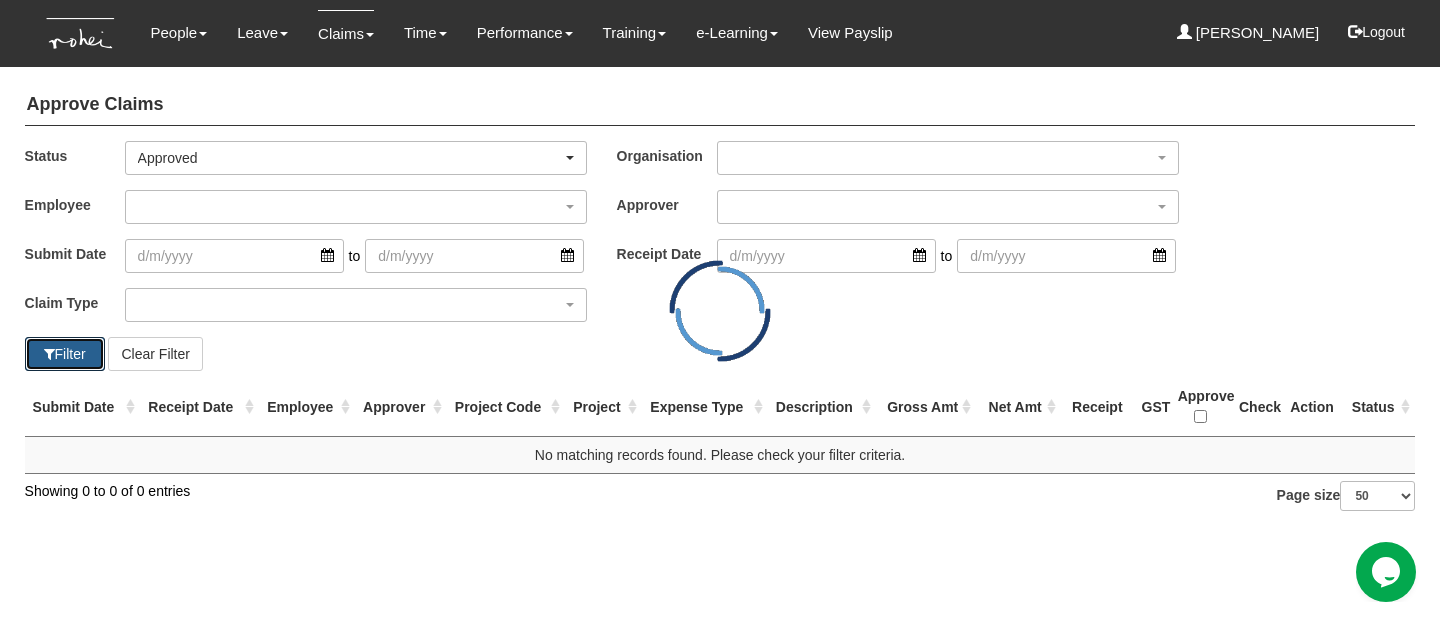 select on "50" 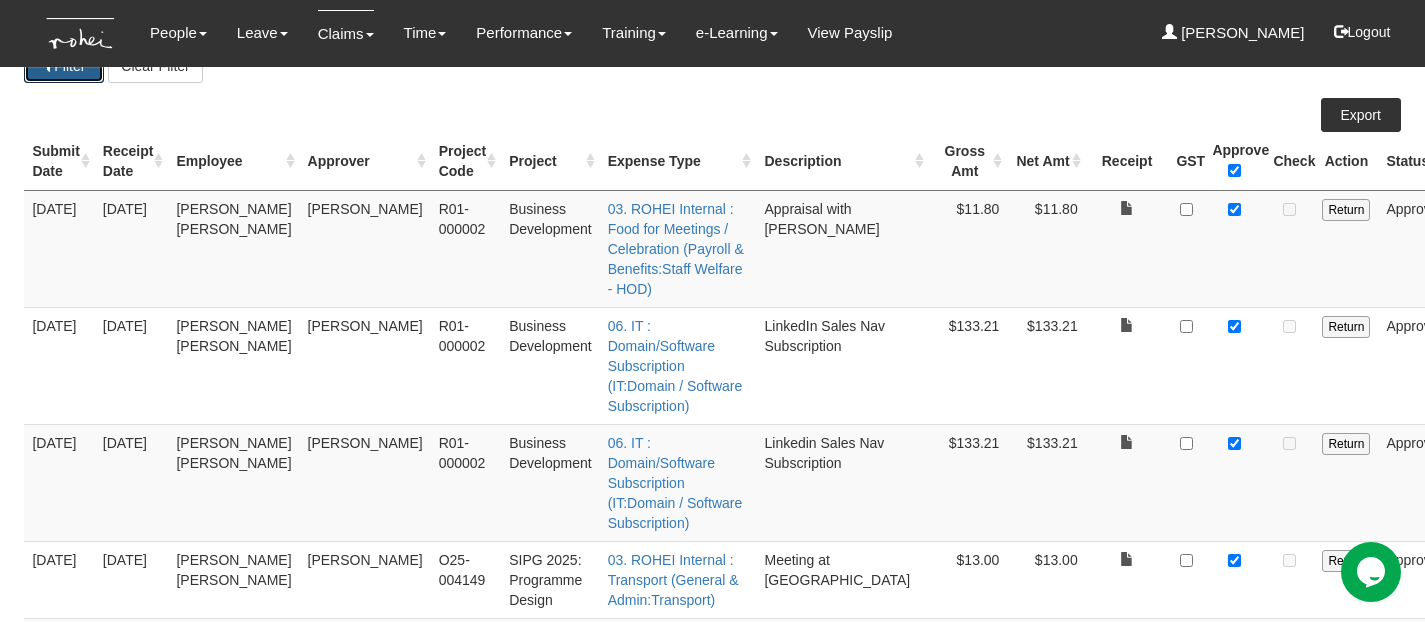 scroll, scrollTop: 321, scrollLeft: 0, axis: vertical 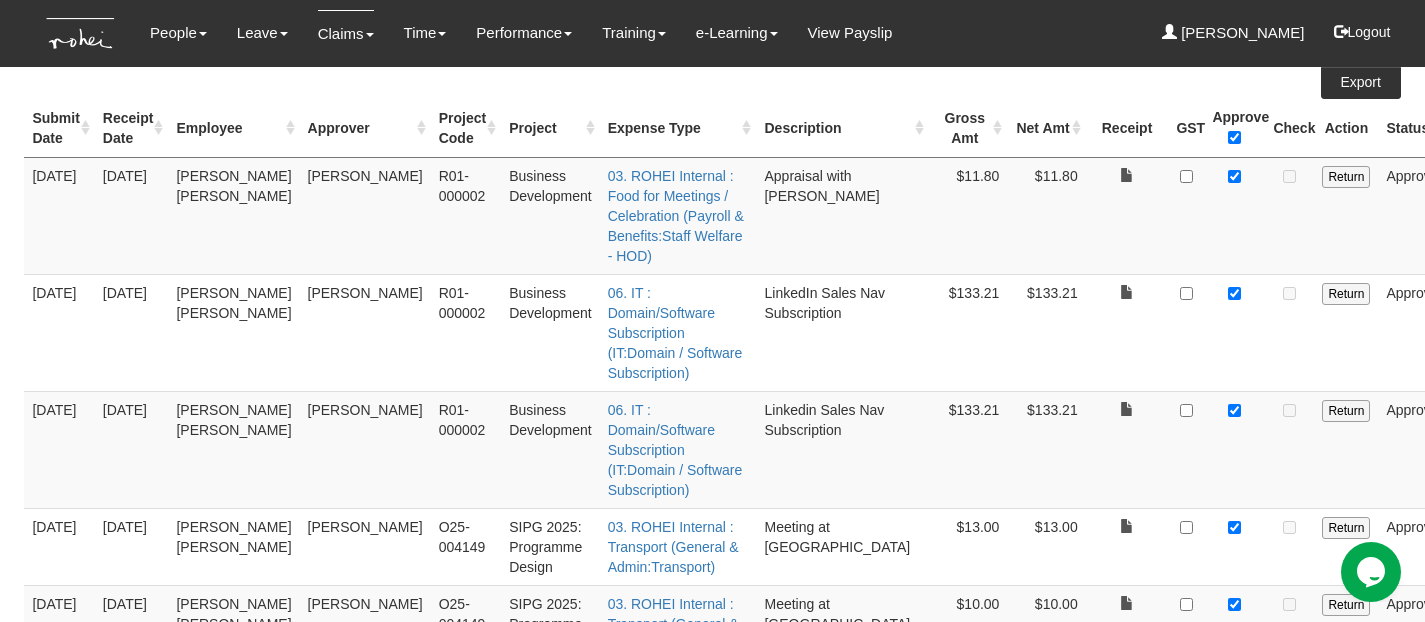 drag, startPoint x: 786, startPoint y: 175, endPoint x: 785, endPoint y: 207, distance: 32.01562 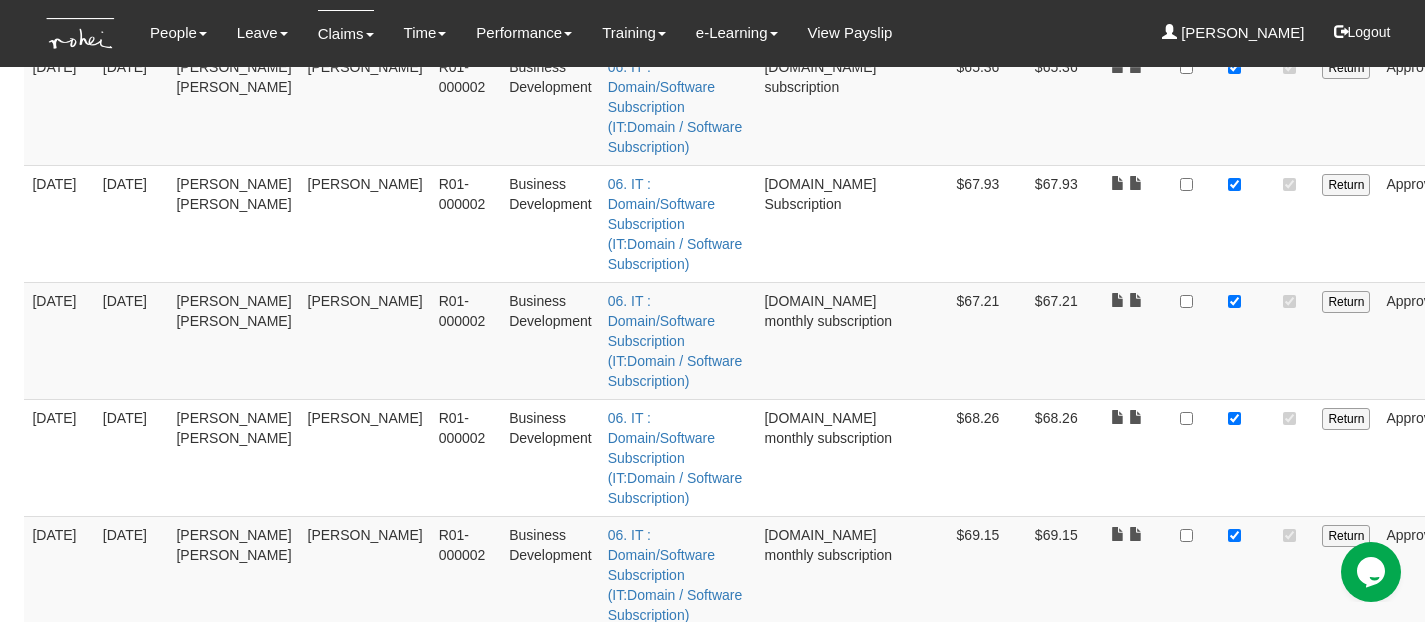 scroll, scrollTop: 1056, scrollLeft: 0, axis: vertical 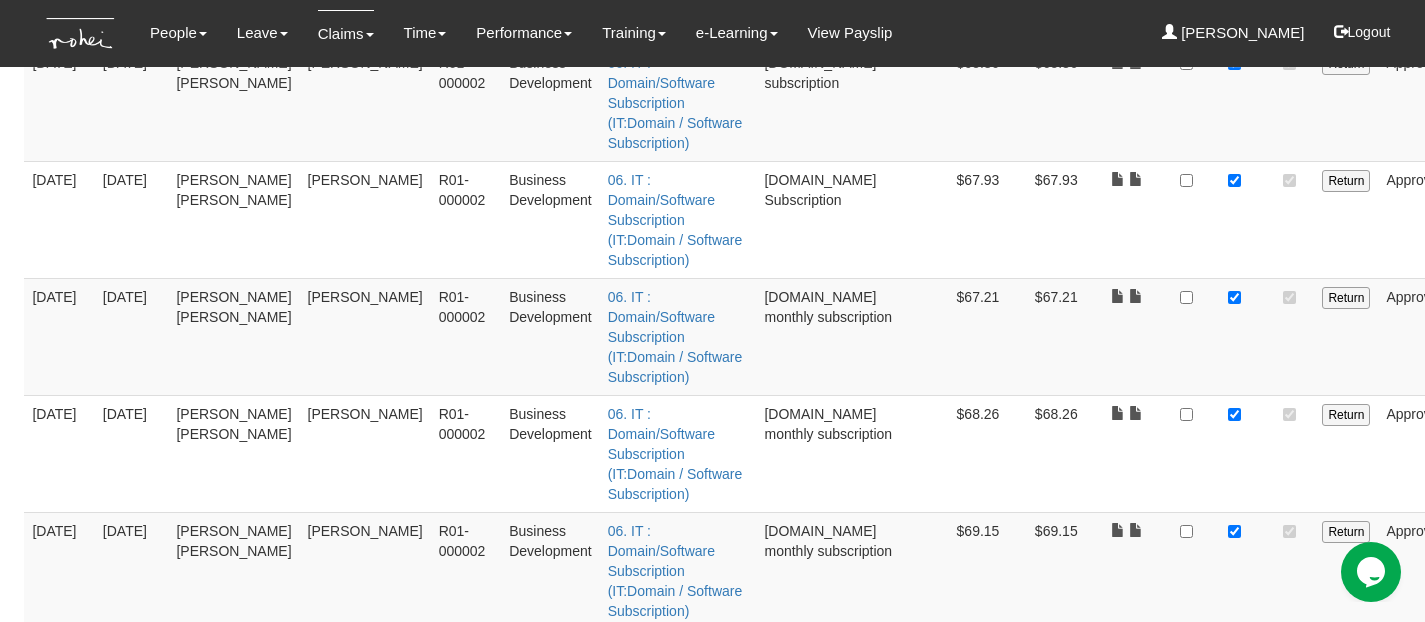 drag, startPoint x: 220, startPoint y: 248, endPoint x: 258, endPoint y: 245, distance: 38.118237 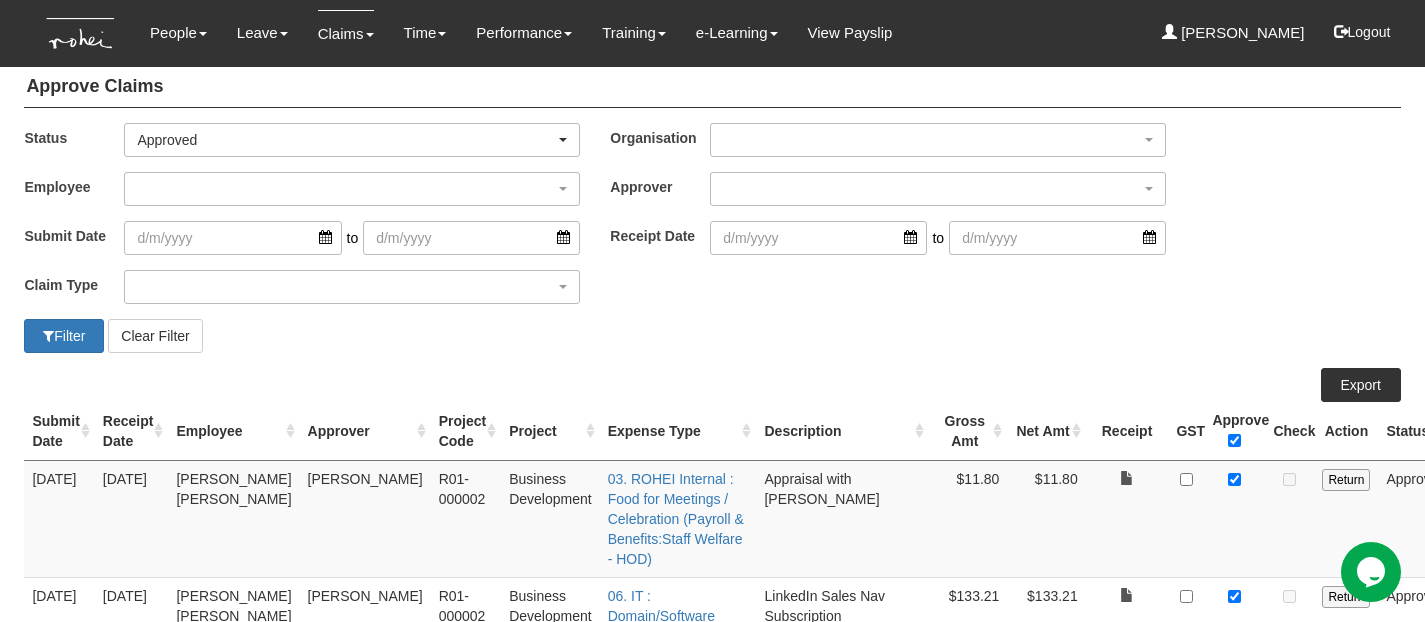scroll, scrollTop: 41, scrollLeft: 0, axis: vertical 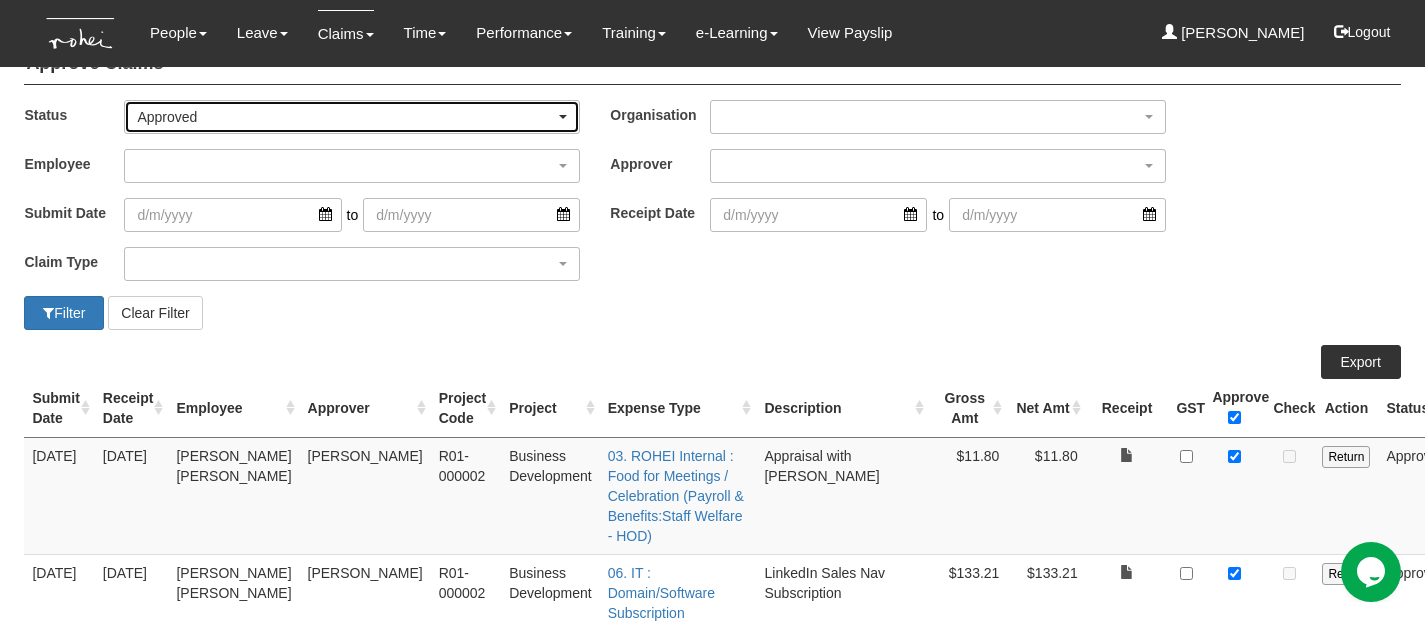 click at bounding box center (563, 117) 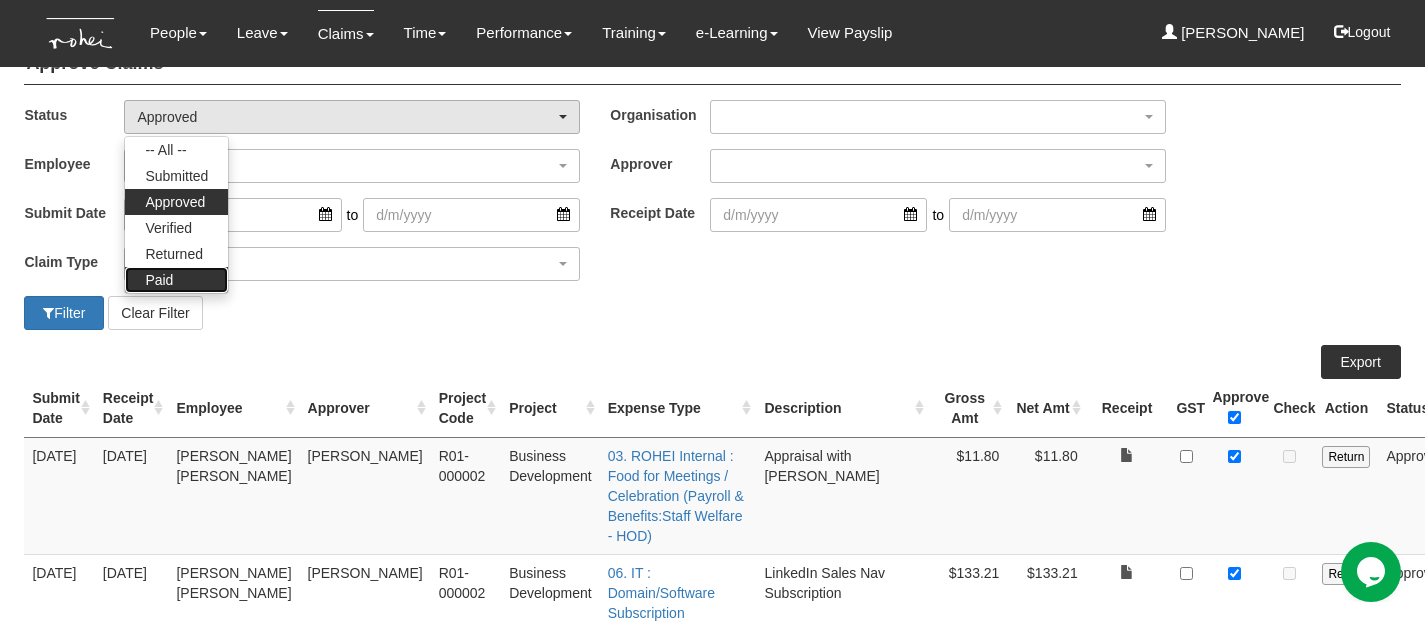 click on "Paid" at bounding box center (176, 280) 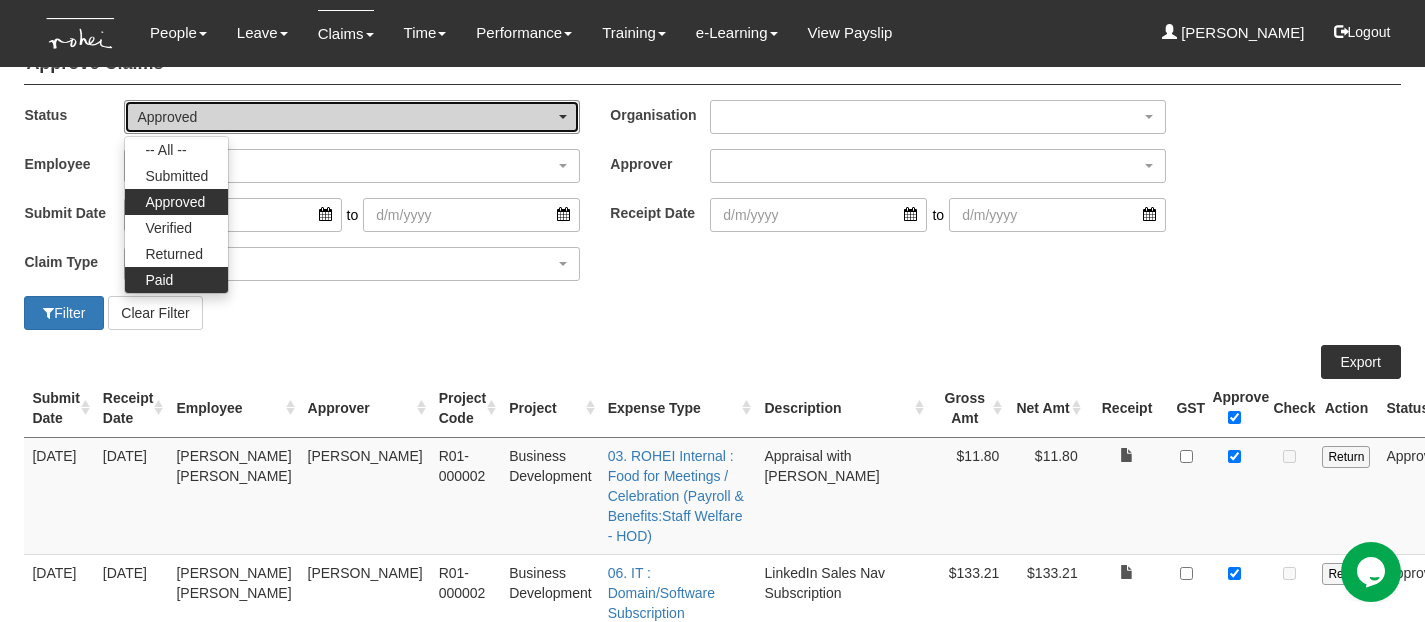 select on "Paid" 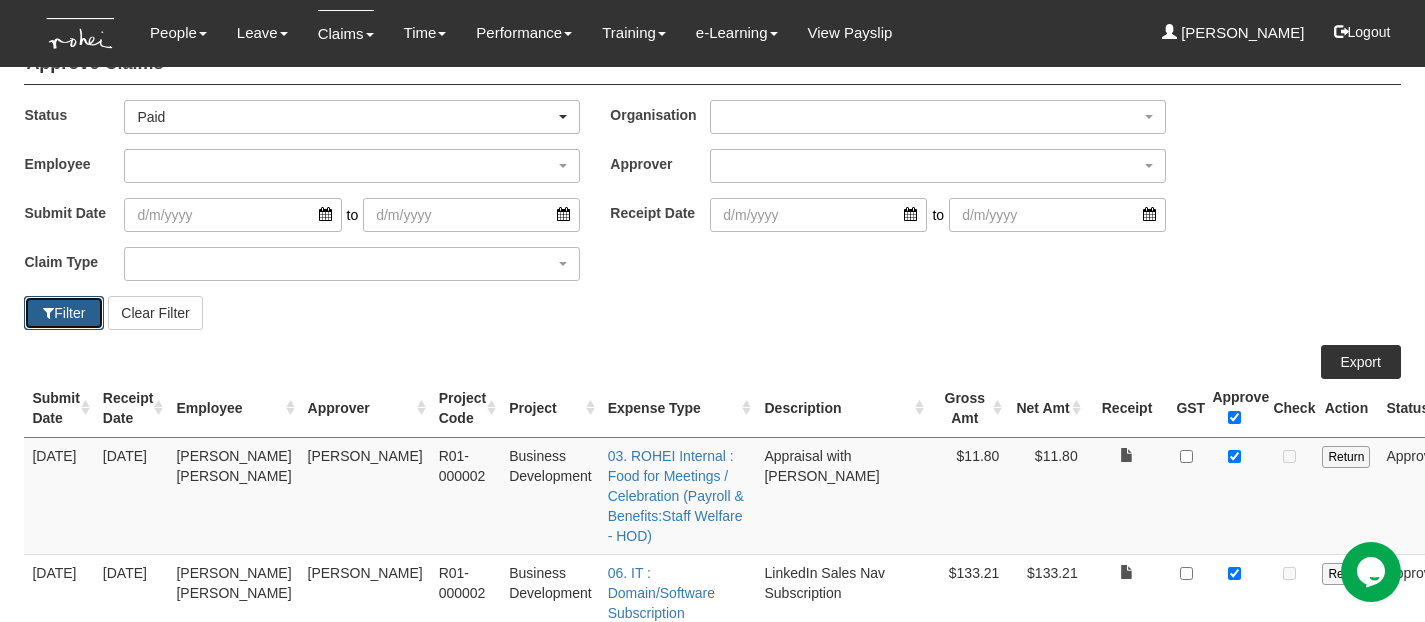 click at bounding box center [48, 313] 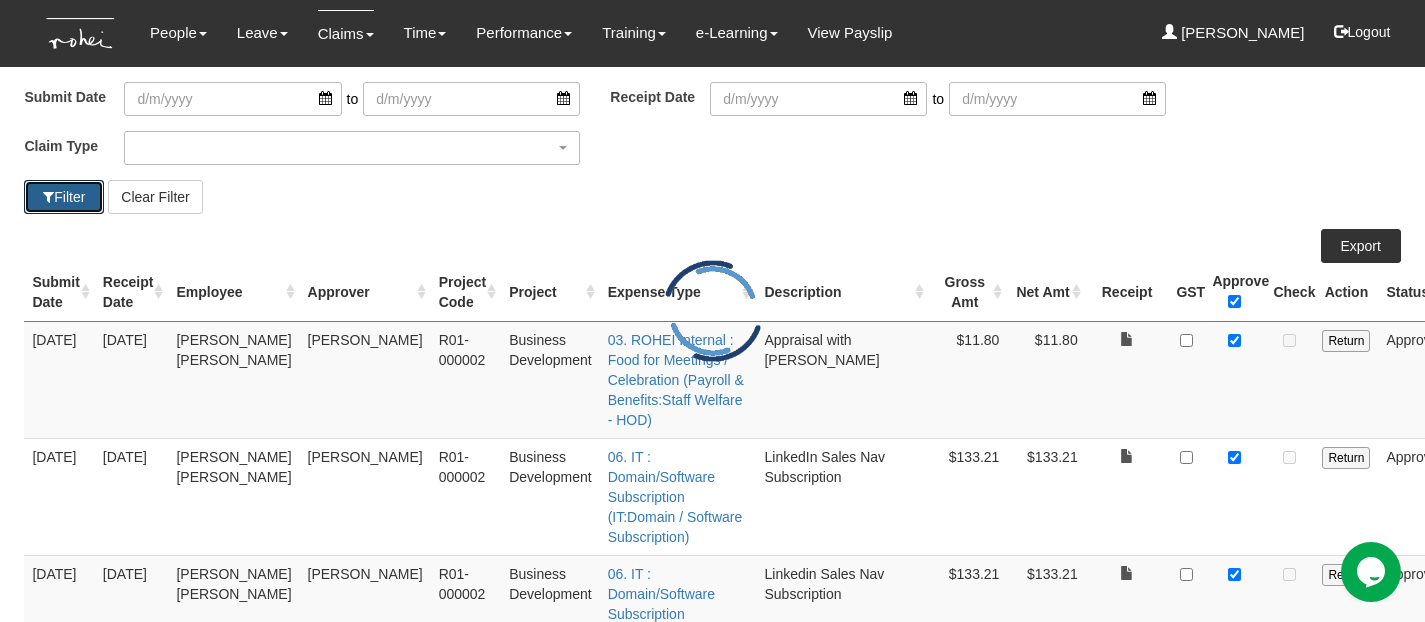scroll, scrollTop: 421, scrollLeft: 0, axis: vertical 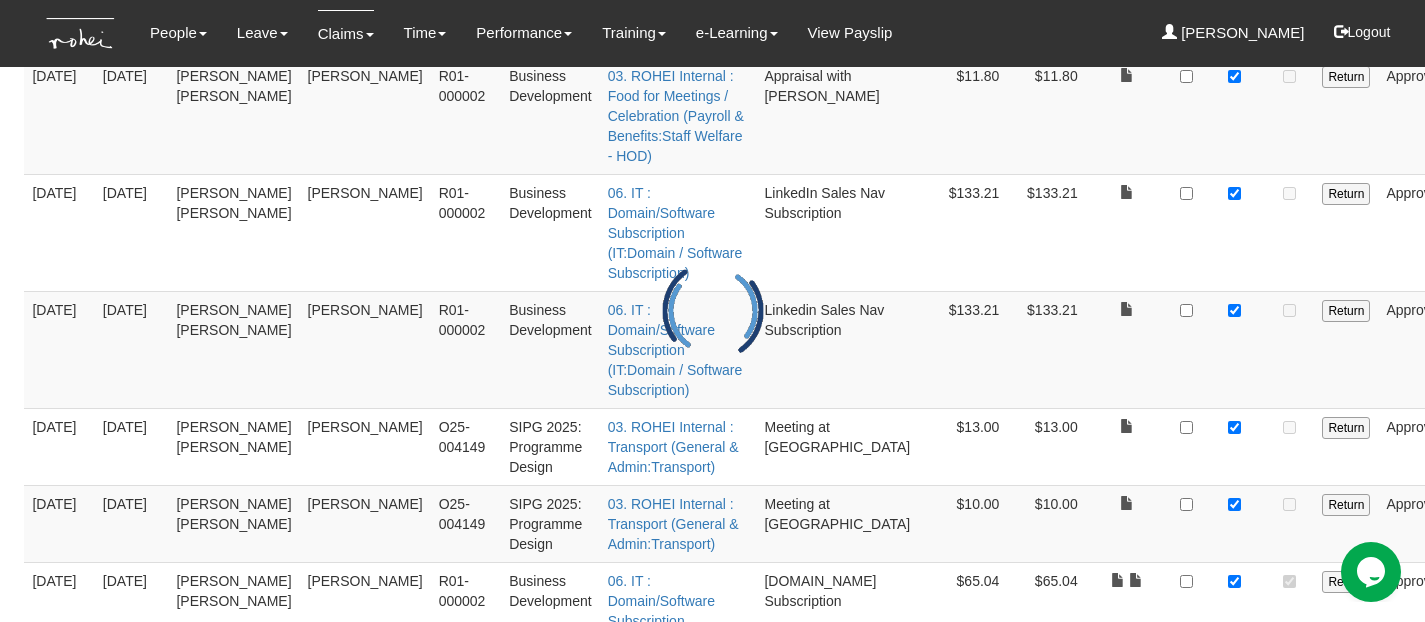 select on "50" 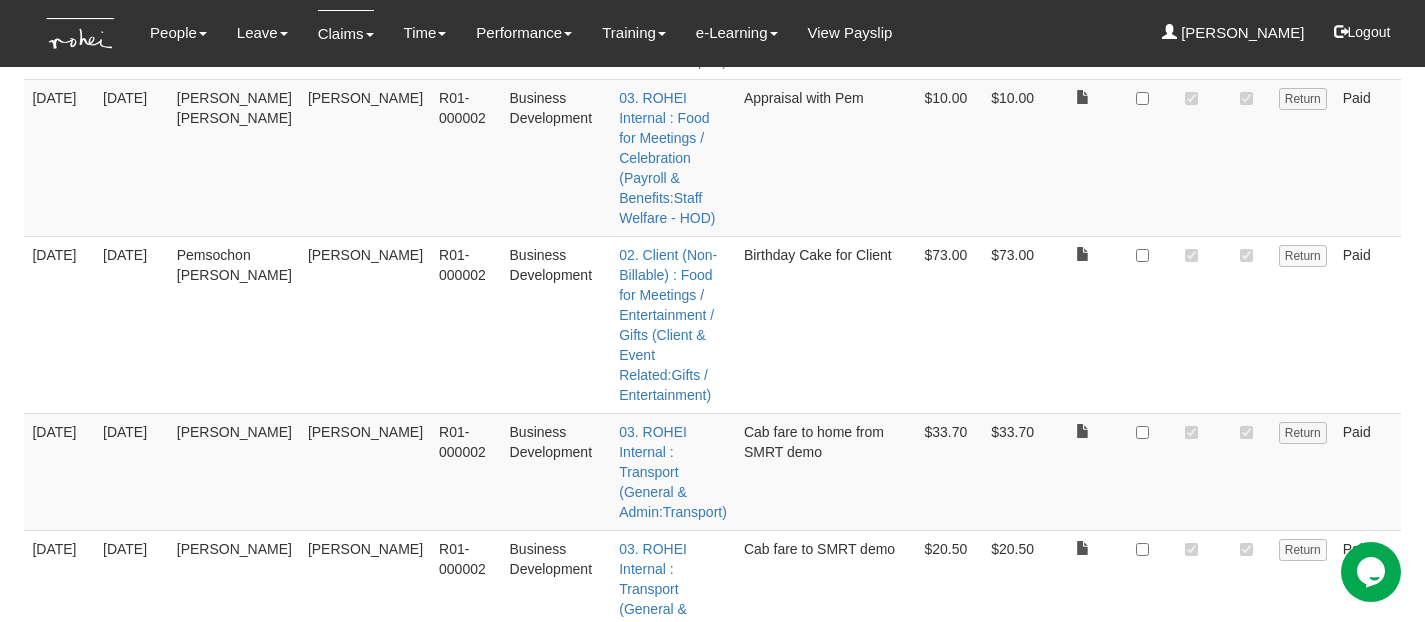 scroll, scrollTop: 955, scrollLeft: 0, axis: vertical 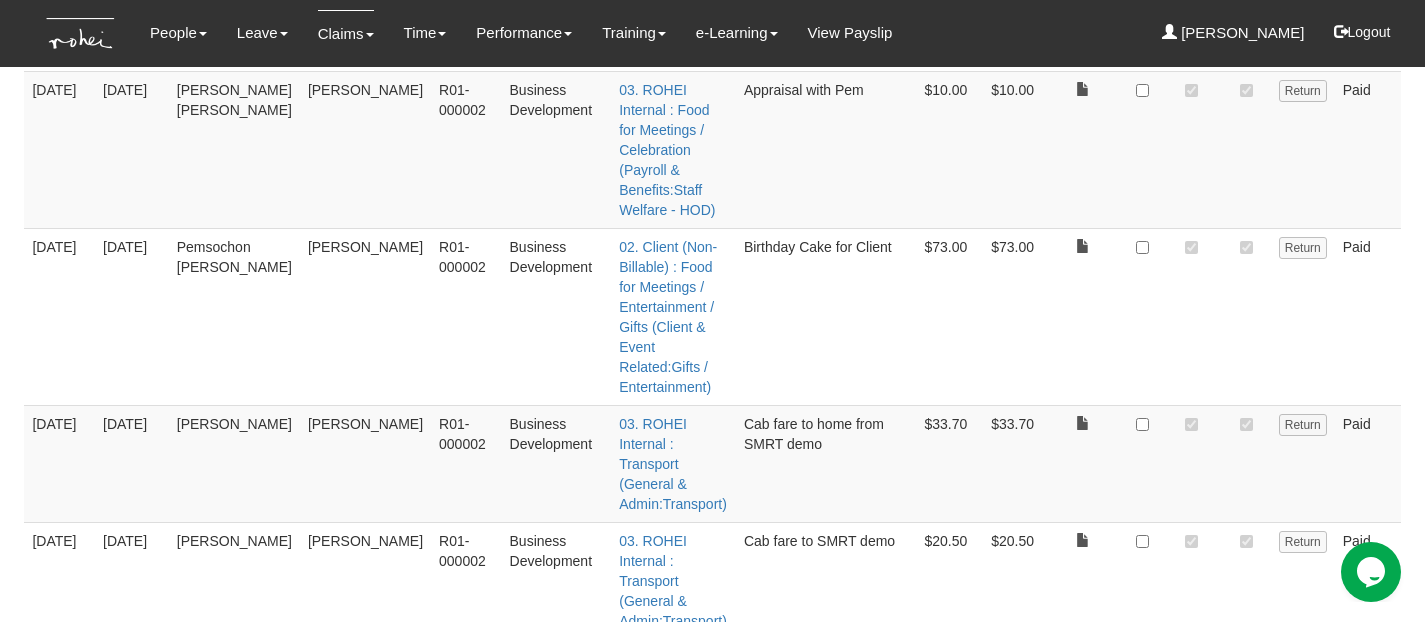 drag, startPoint x: 804, startPoint y: 492, endPoint x: 820, endPoint y: 524, distance: 35.77709 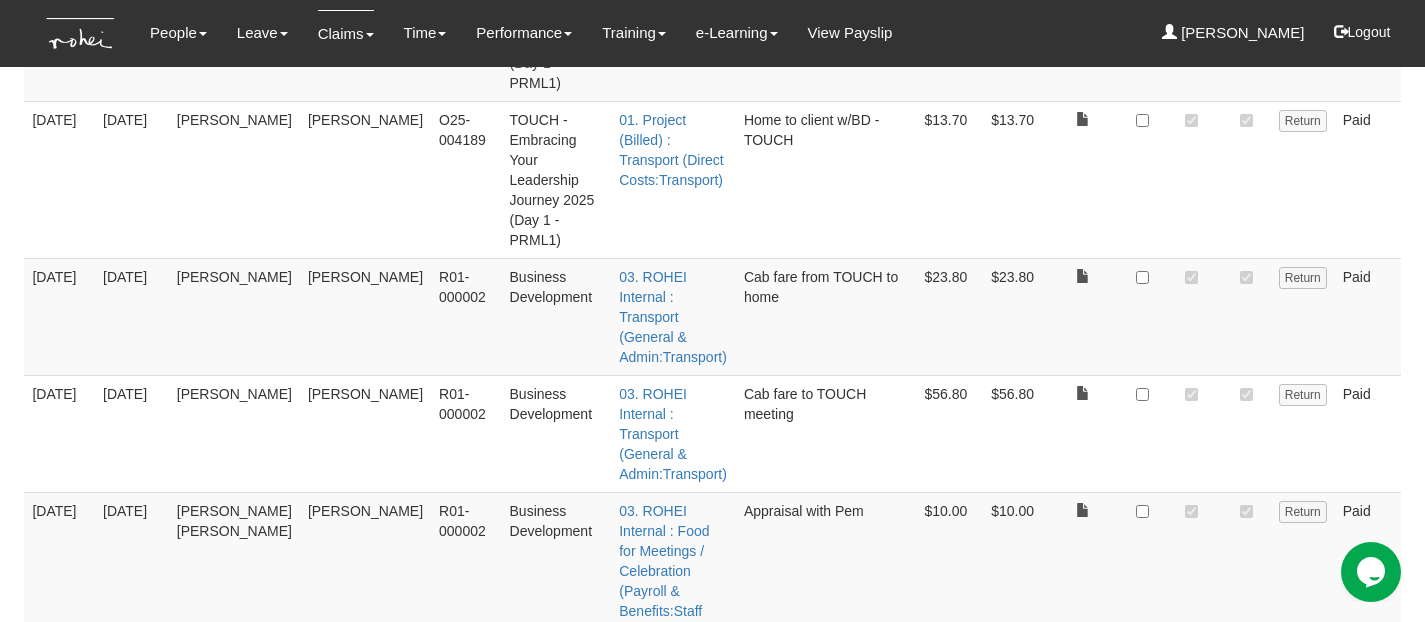 scroll, scrollTop: 533, scrollLeft: 0, axis: vertical 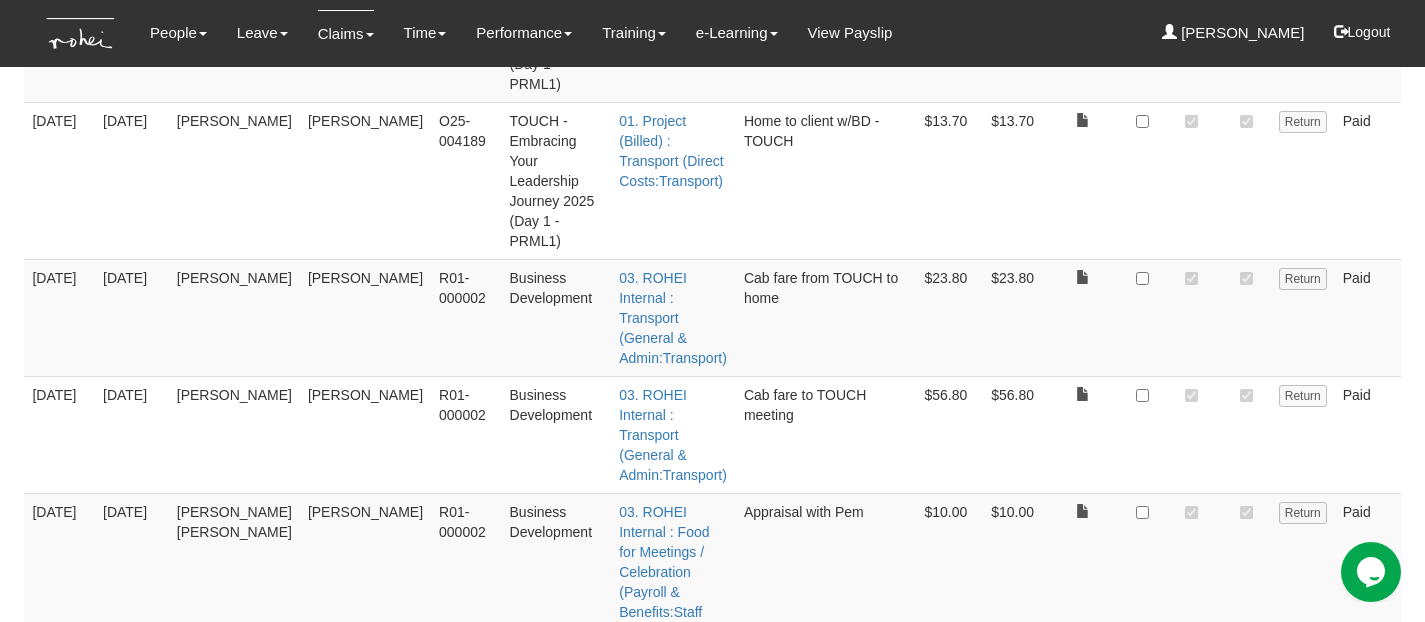 drag, startPoint x: 813, startPoint y: 246, endPoint x: 817, endPoint y: 326, distance: 80.09994 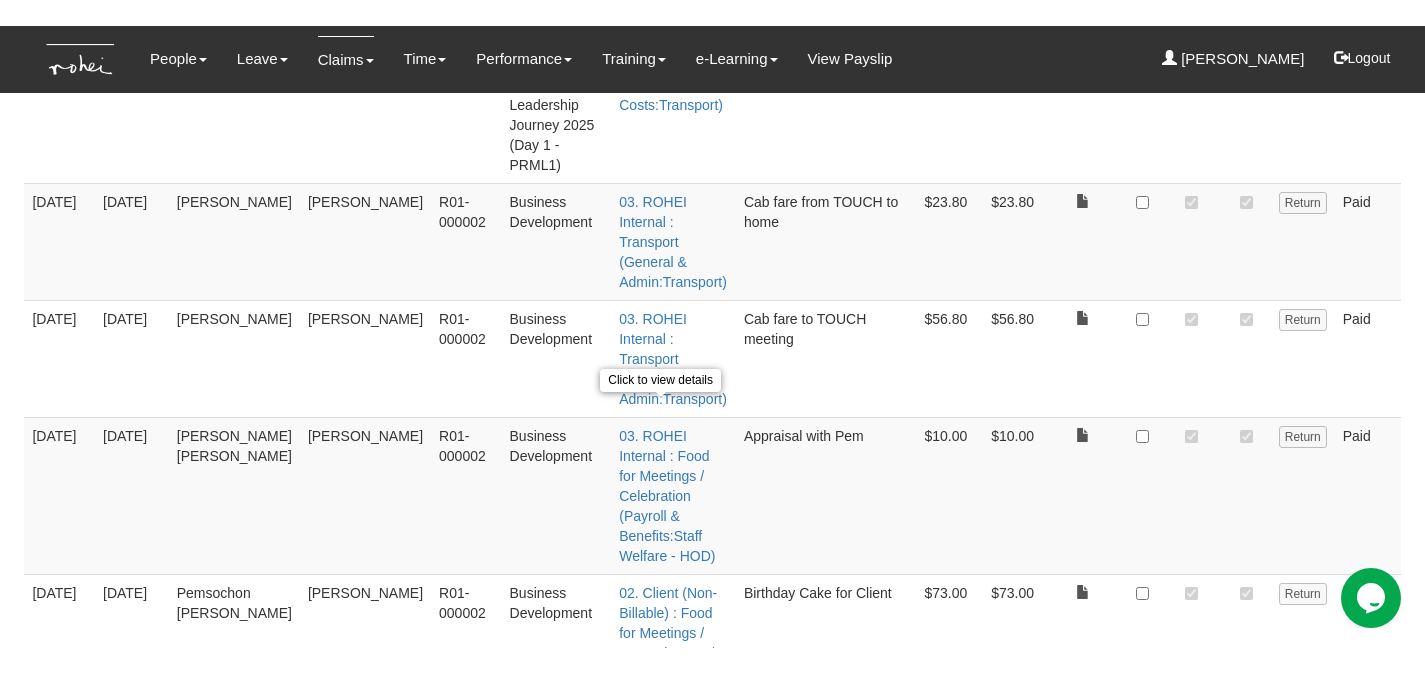 scroll, scrollTop: 1054, scrollLeft: 0, axis: vertical 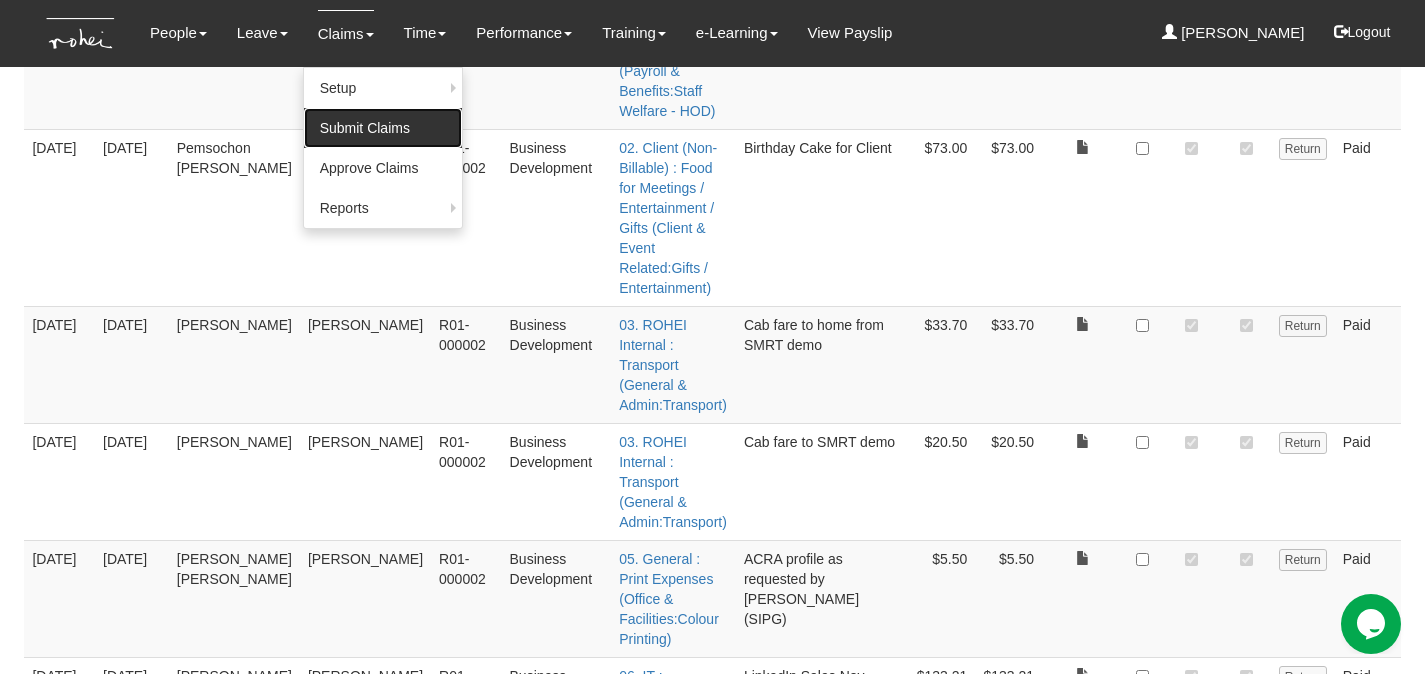 click on "Submit Claims" at bounding box center [383, 128] 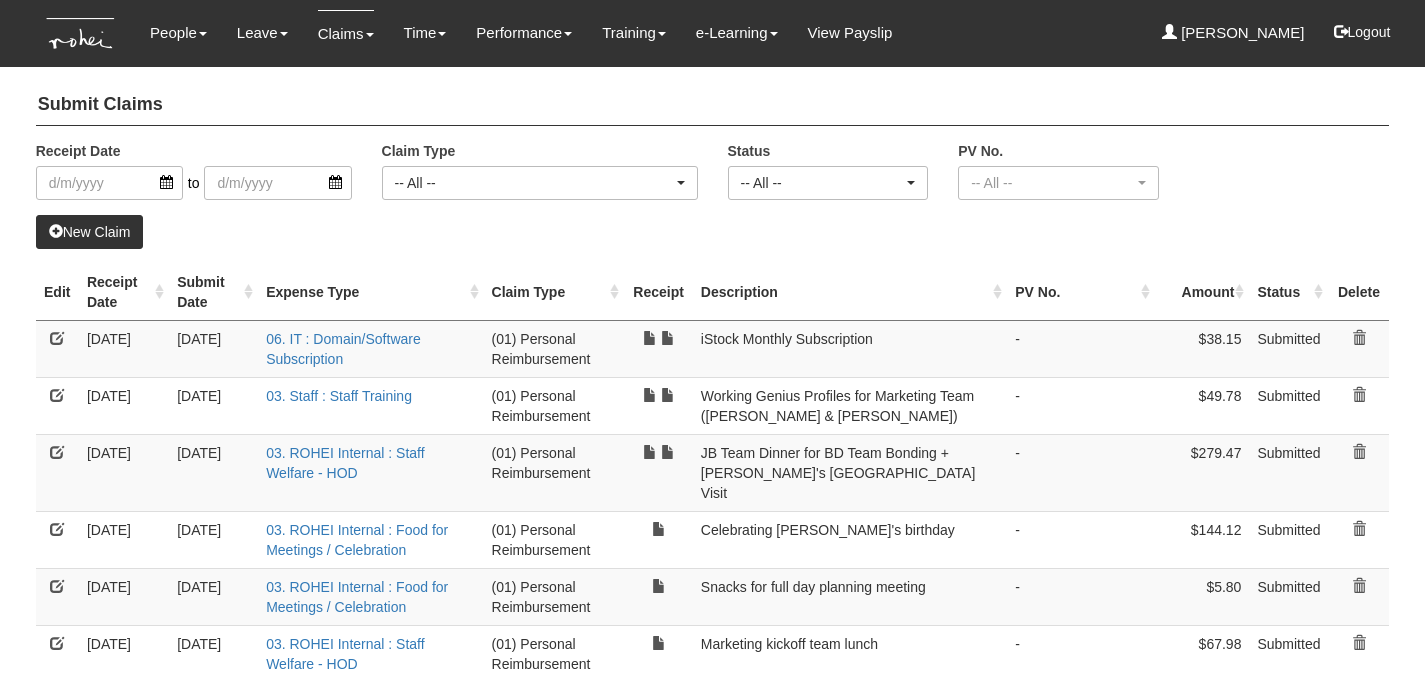 select on "50" 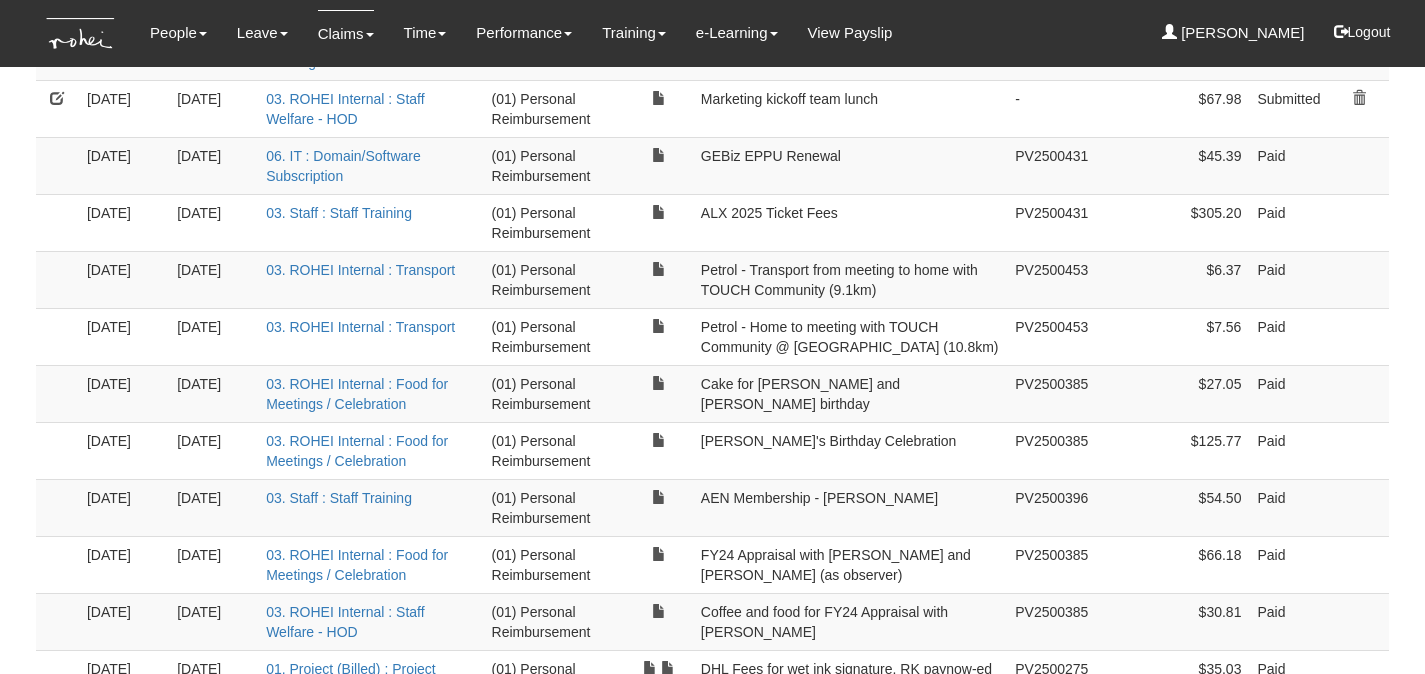 scroll, scrollTop: 688, scrollLeft: 0, axis: vertical 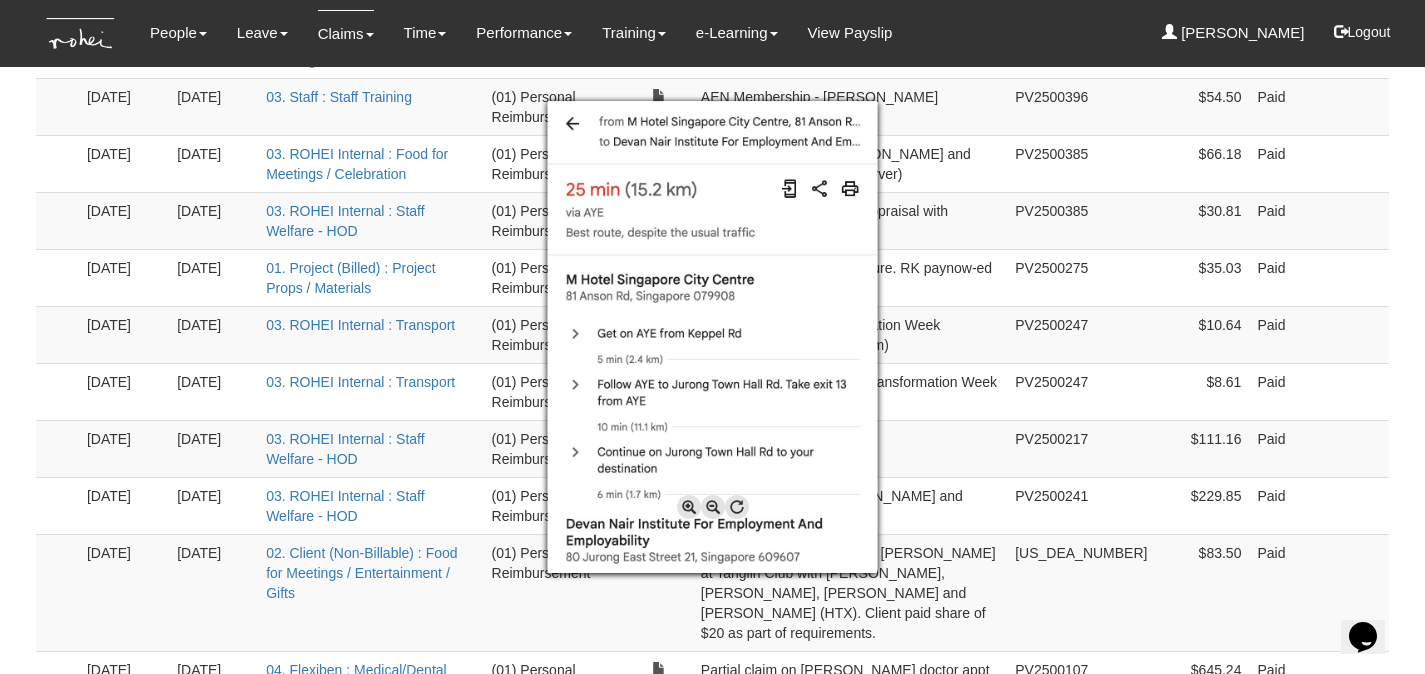 click at bounding box center [712, 337] 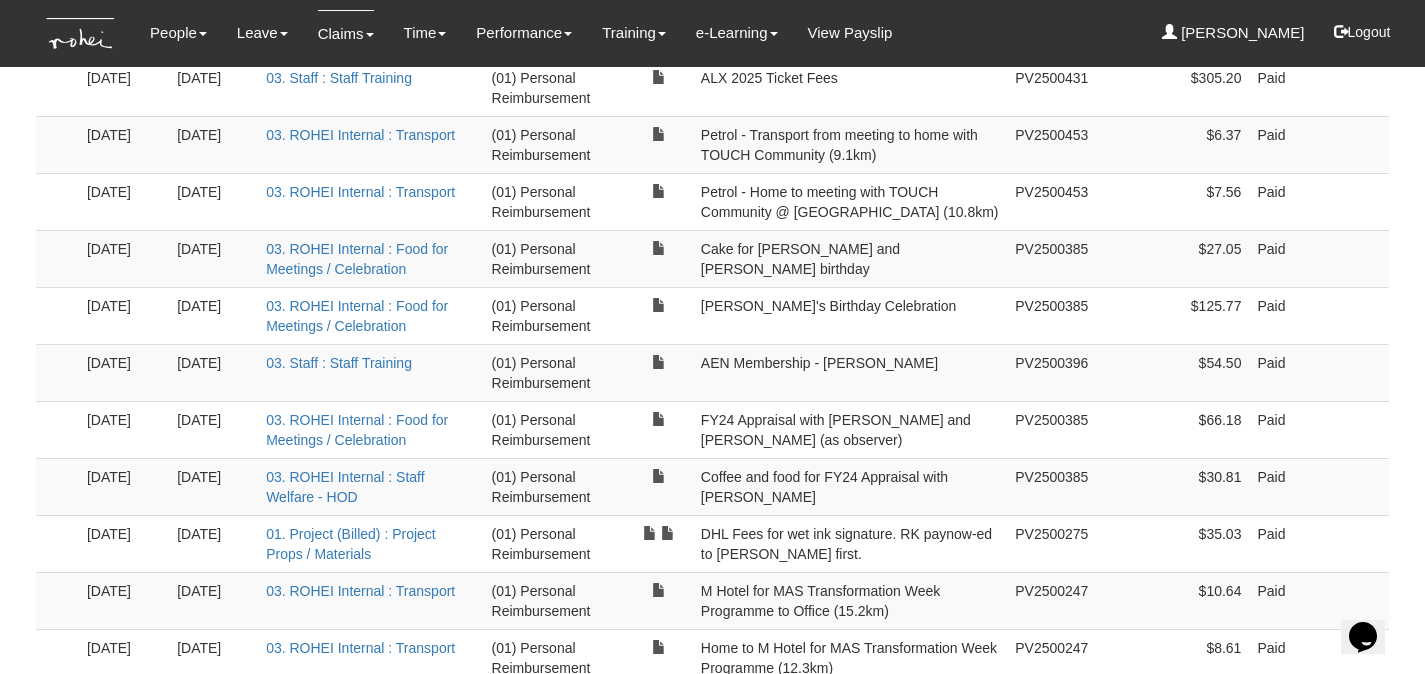 scroll, scrollTop: 681, scrollLeft: 0, axis: vertical 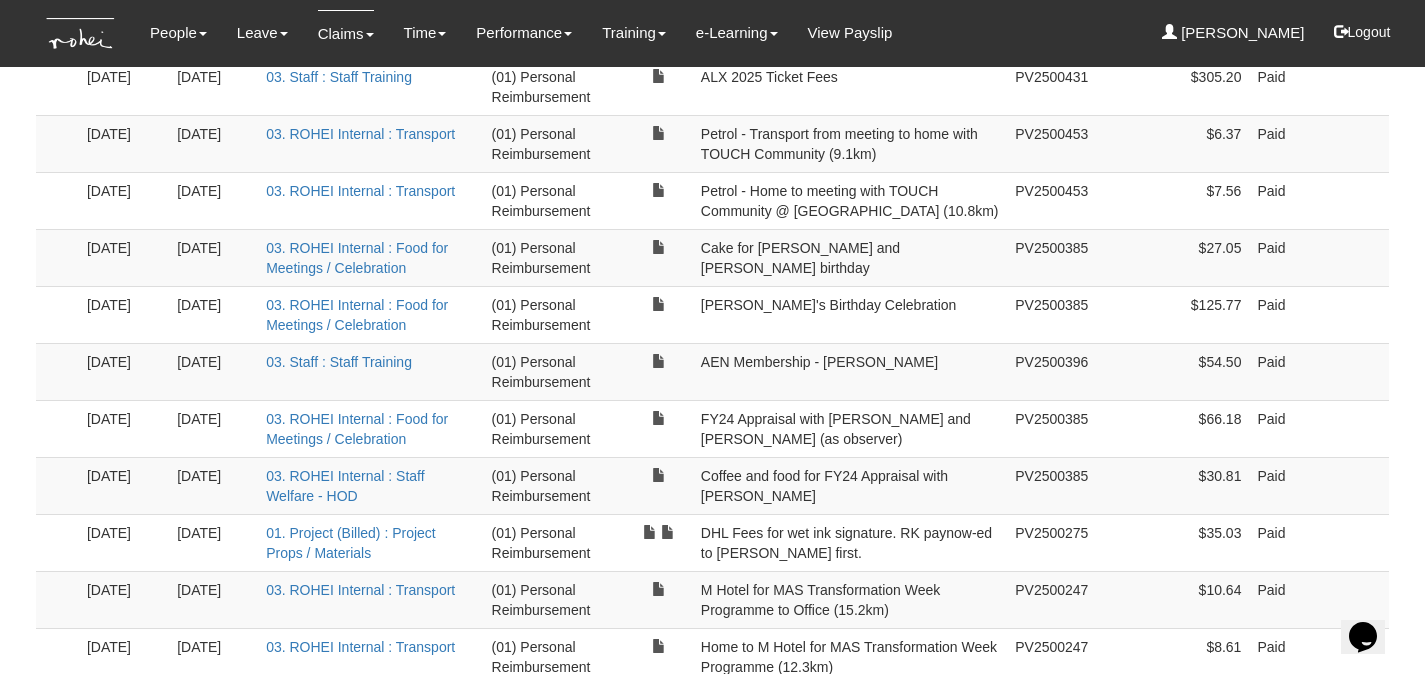 drag, startPoint x: 562, startPoint y: 222, endPoint x: 577, endPoint y: 265, distance: 45.54119 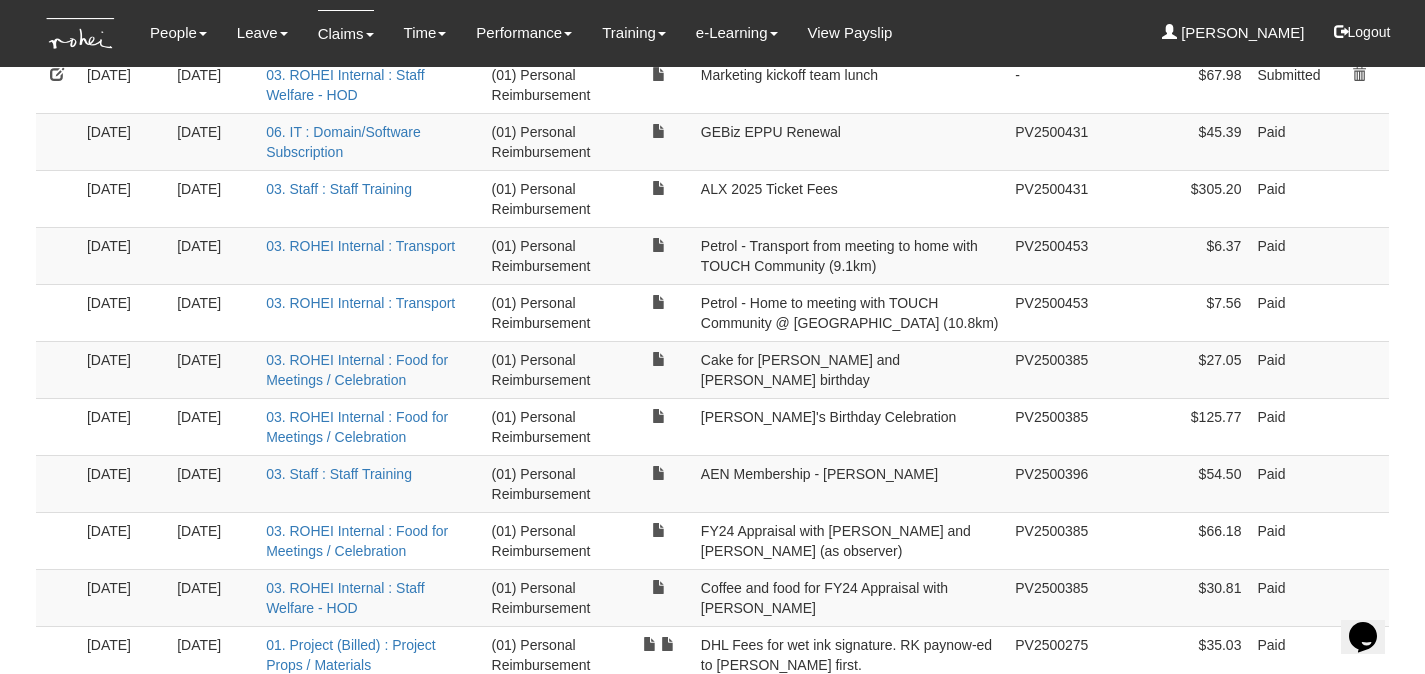 scroll, scrollTop: 569, scrollLeft: 0, axis: vertical 